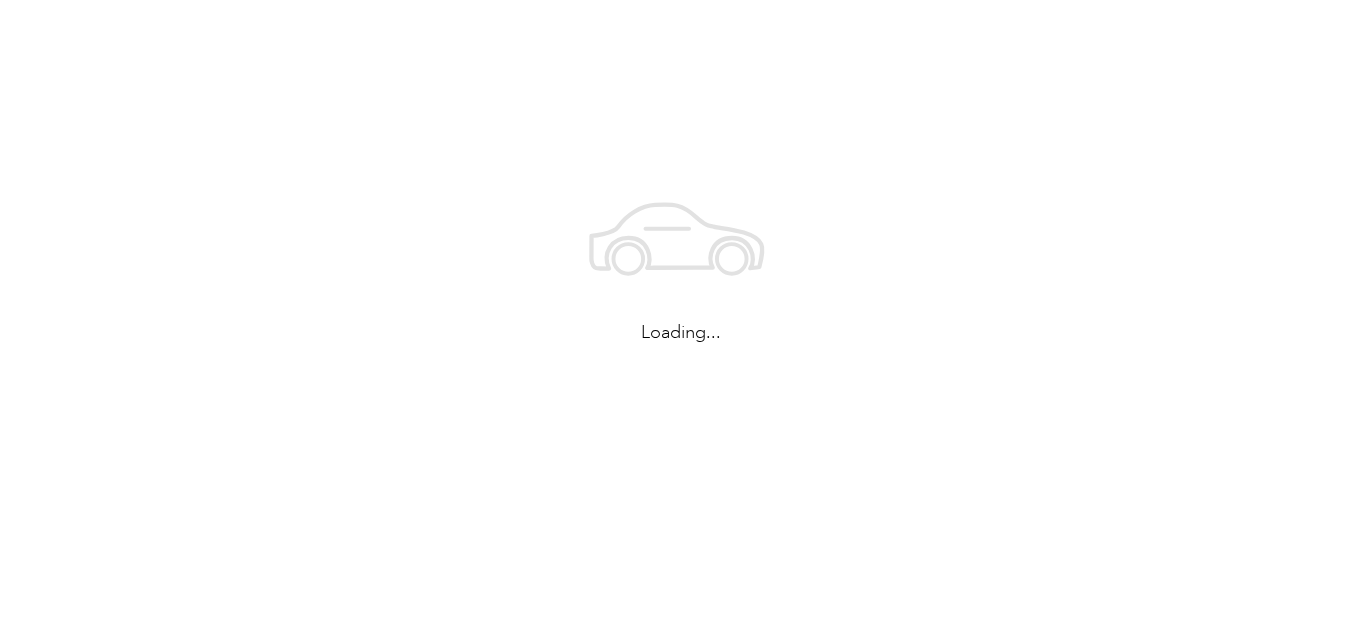 scroll, scrollTop: 0, scrollLeft: 0, axis: both 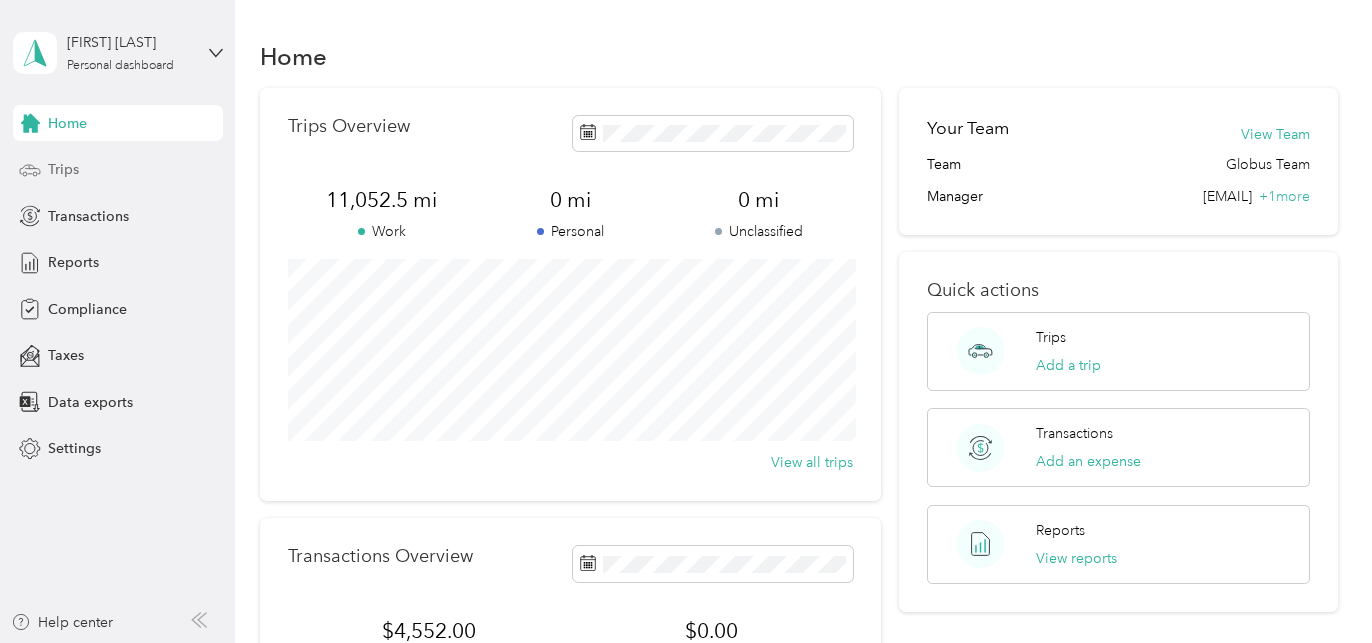 click on "Trips" at bounding box center [63, 169] 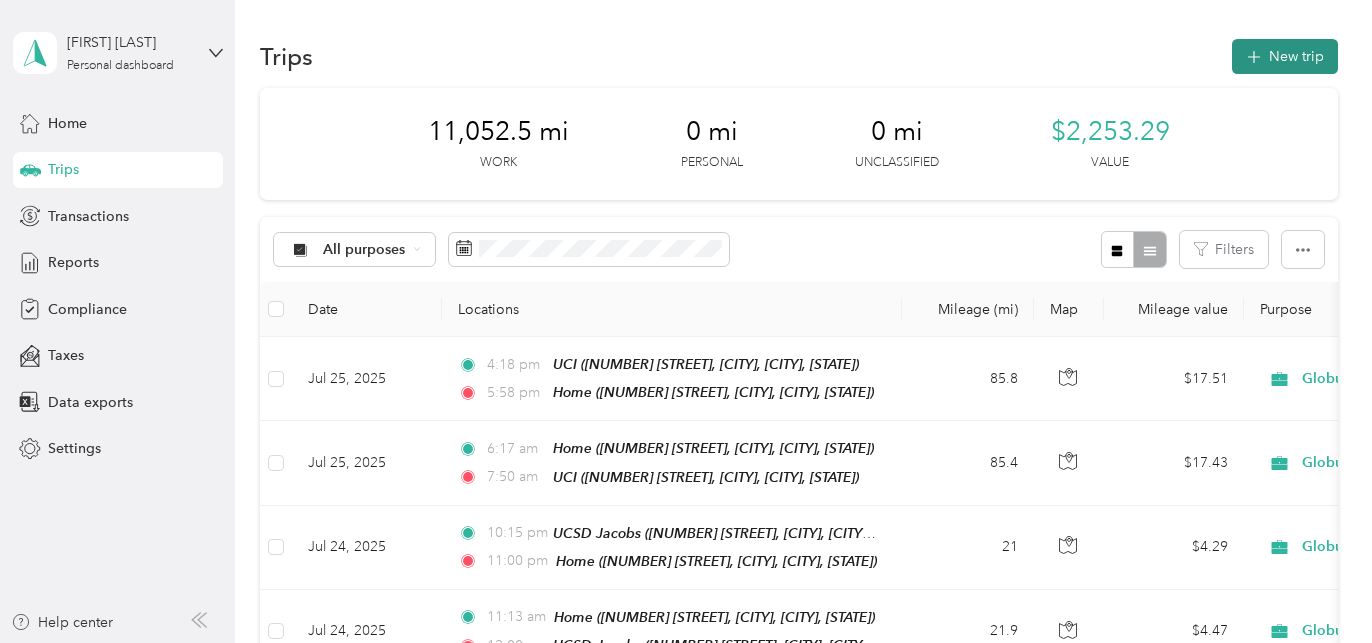 click on "New trip" at bounding box center (1285, 56) 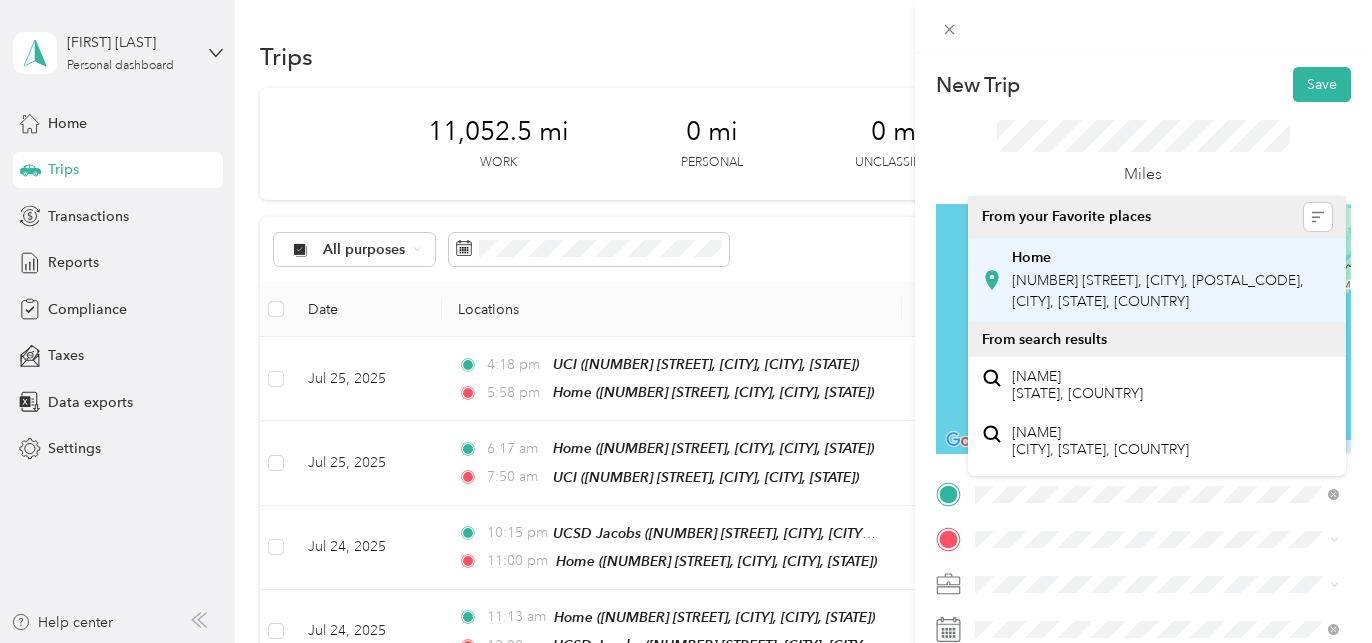click on "[NUMBER] [STREET], [CITY], [POSTAL_CODE], [CITY], [STATE], [COUNTRY]" at bounding box center [1158, 291] 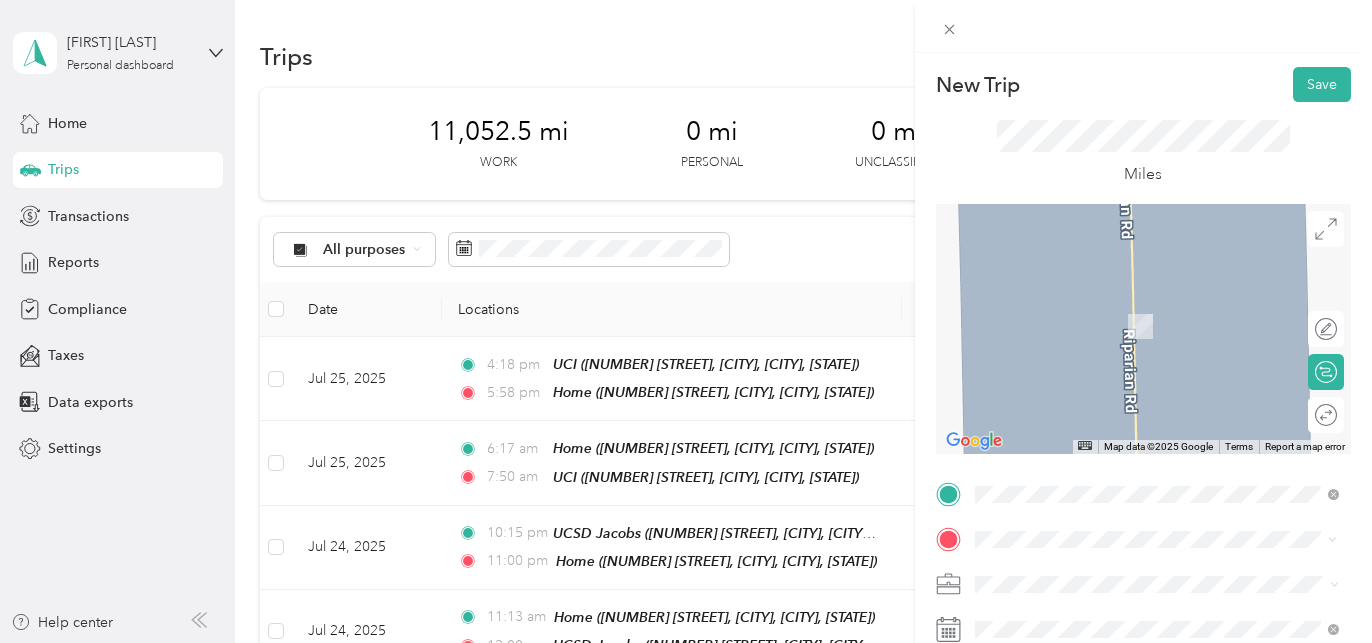 drag, startPoint x: 988, startPoint y: 529, endPoint x: 1038, endPoint y: 302, distance: 232.44139 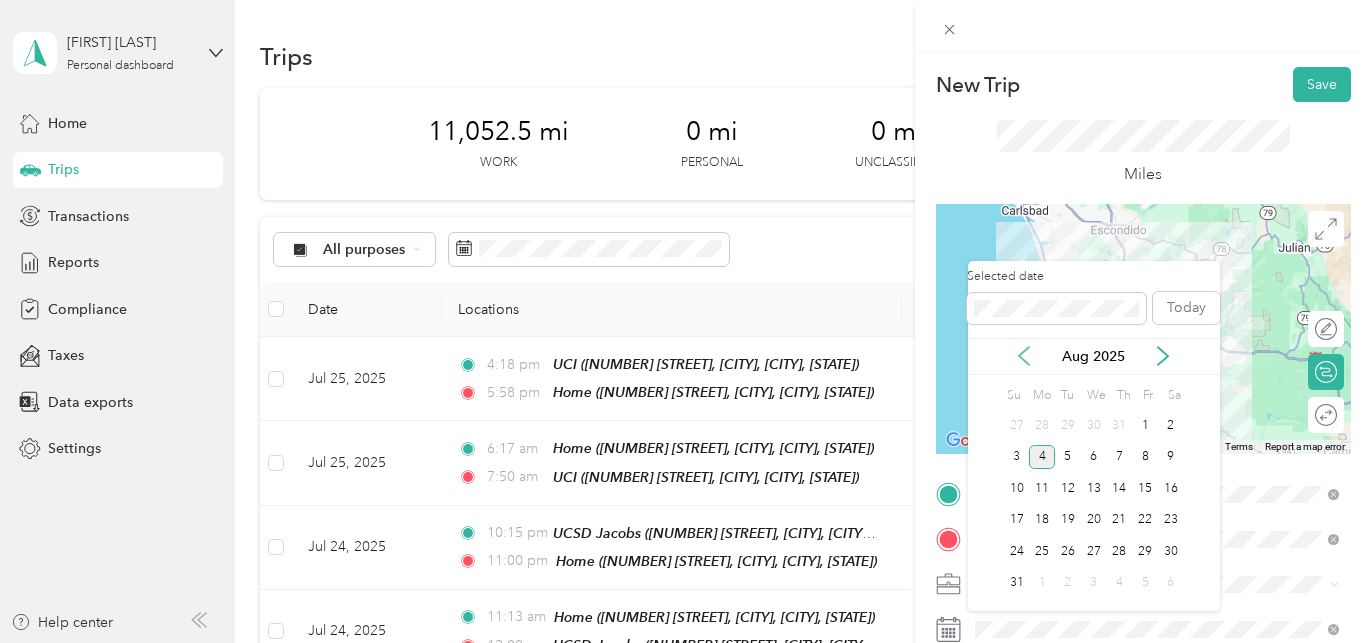 click 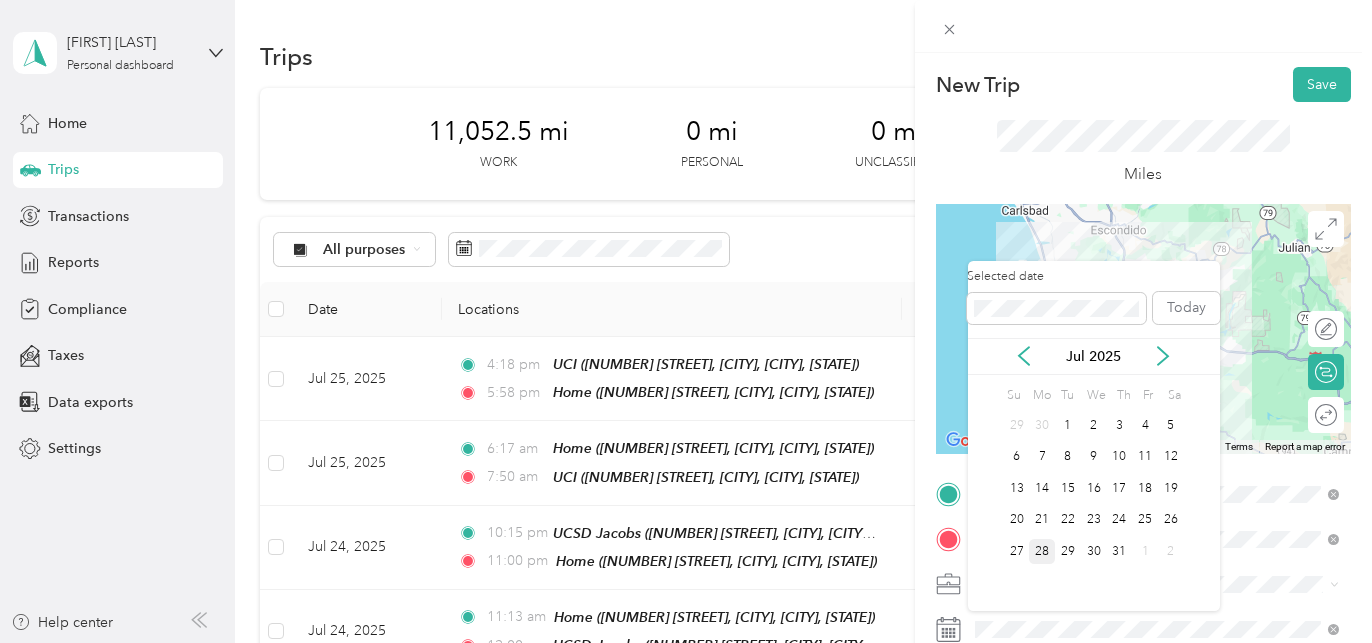 click on "28" at bounding box center [1042, 551] 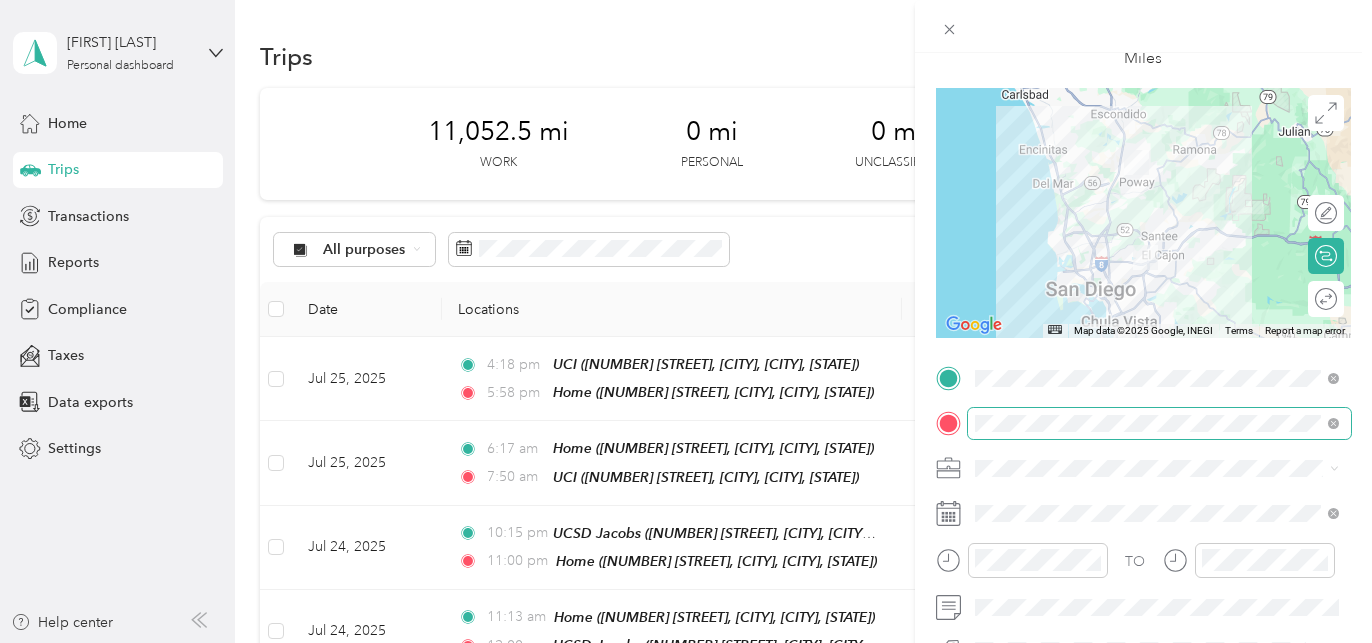 scroll, scrollTop: 122, scrollLeft: 0, axis: vertical 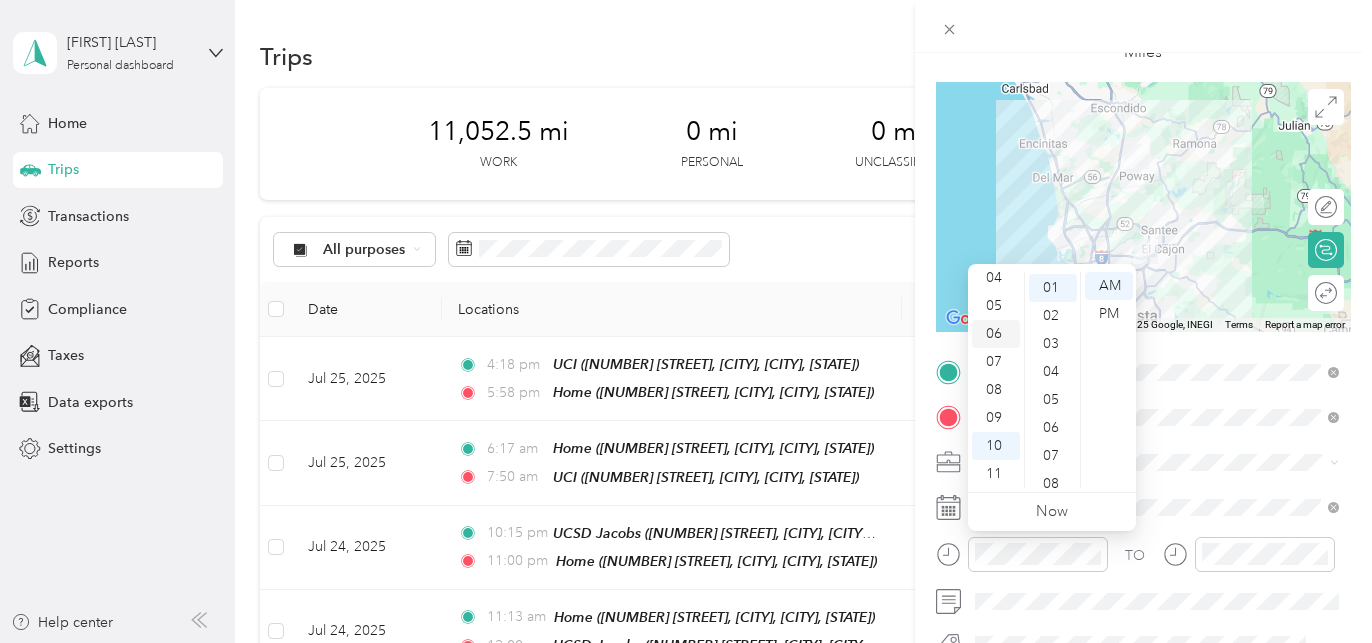 click on "06" at bounding box center (996, 334) 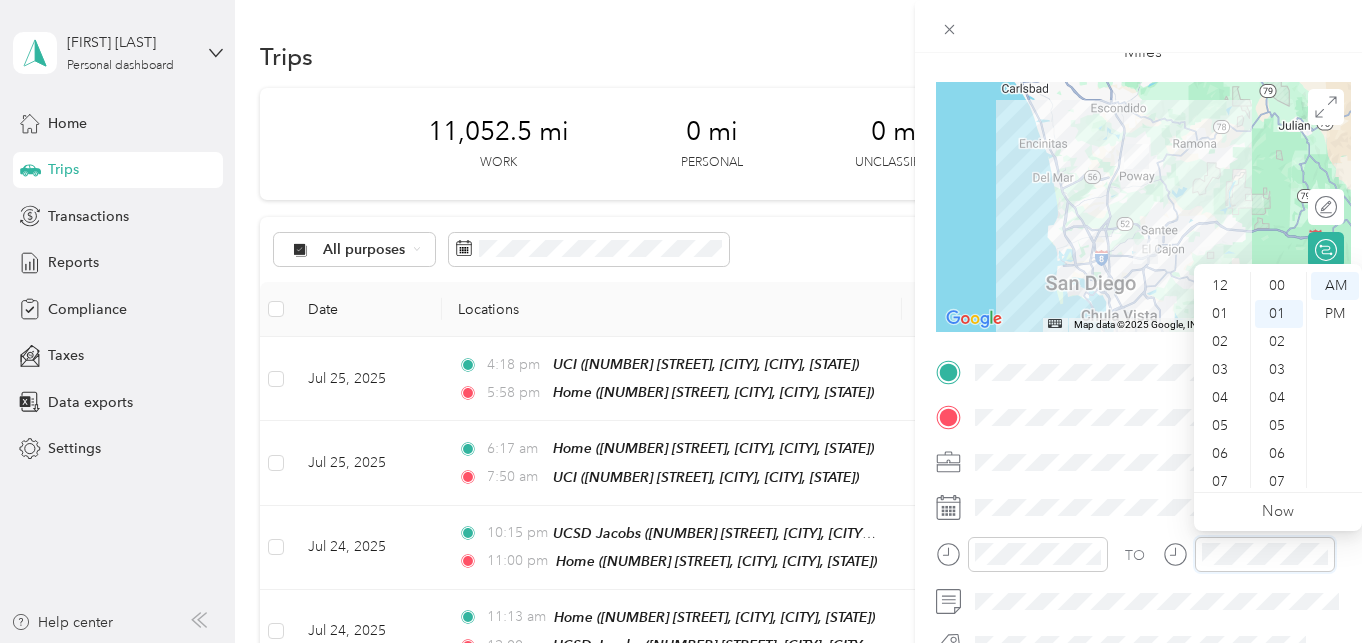 scroll, scrollTop: 120, scrollLeft: 0, axis: vertical 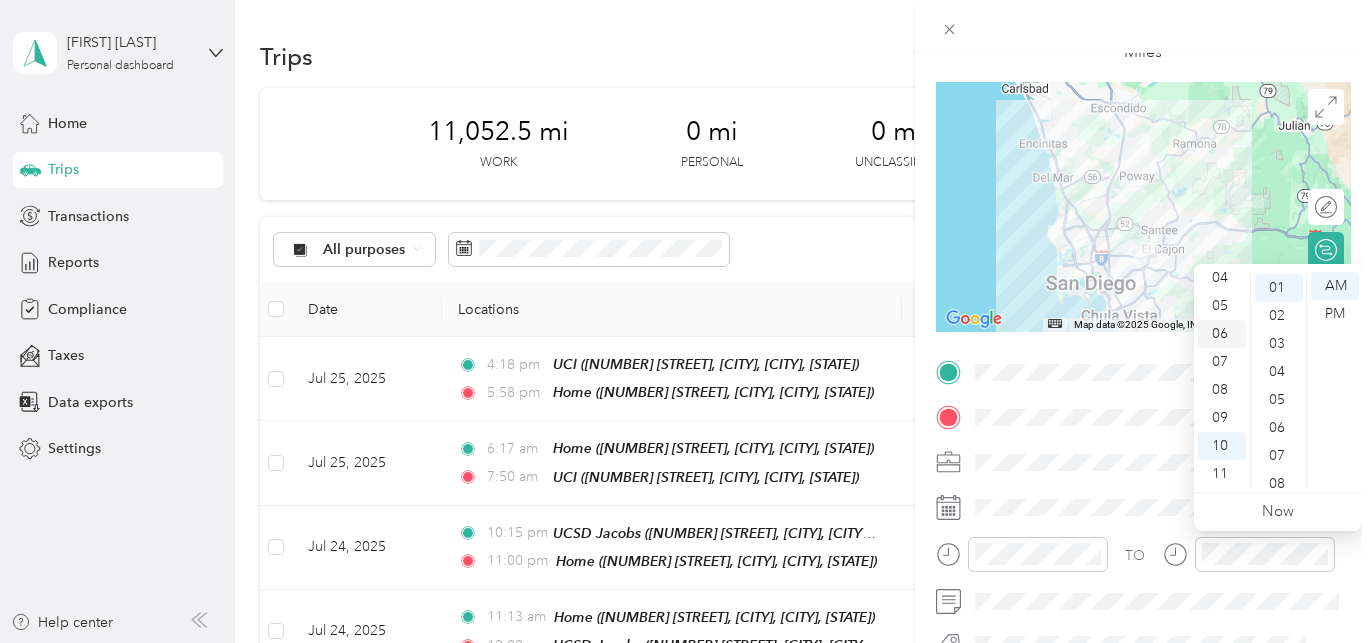 click on "06" at bounding box center (1222, 334) 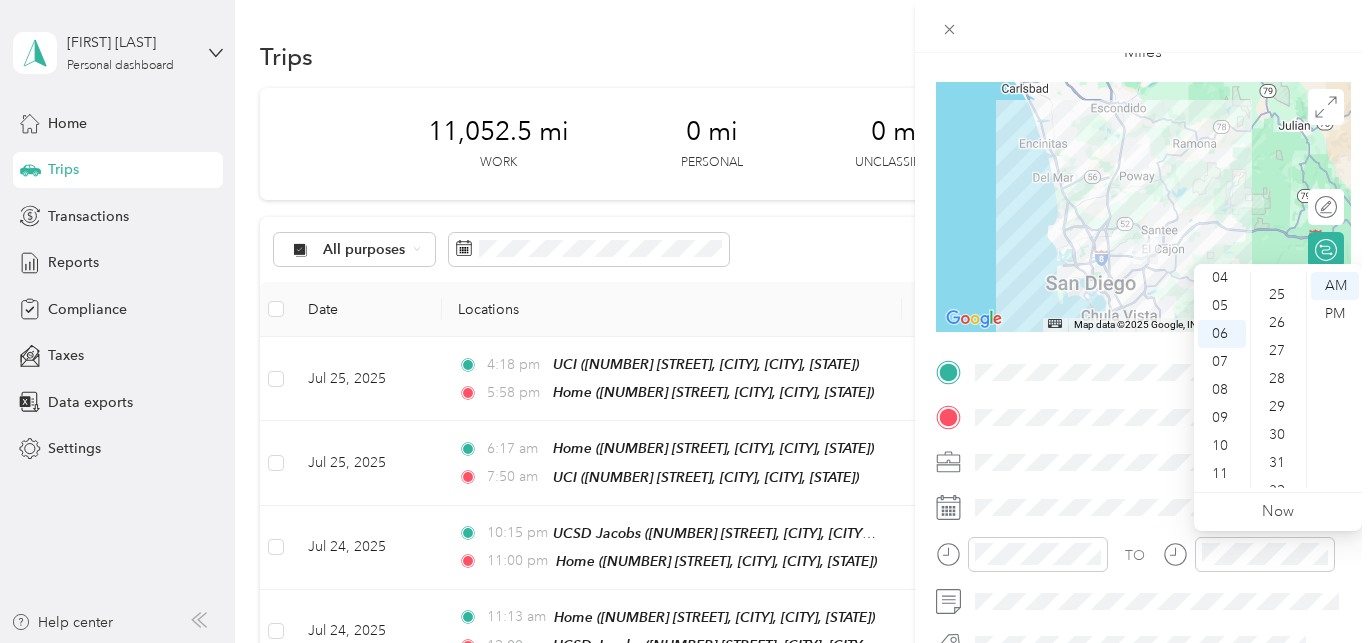 scroll, scrollTop: 1319, scrollLeft: 0, axis: vertical 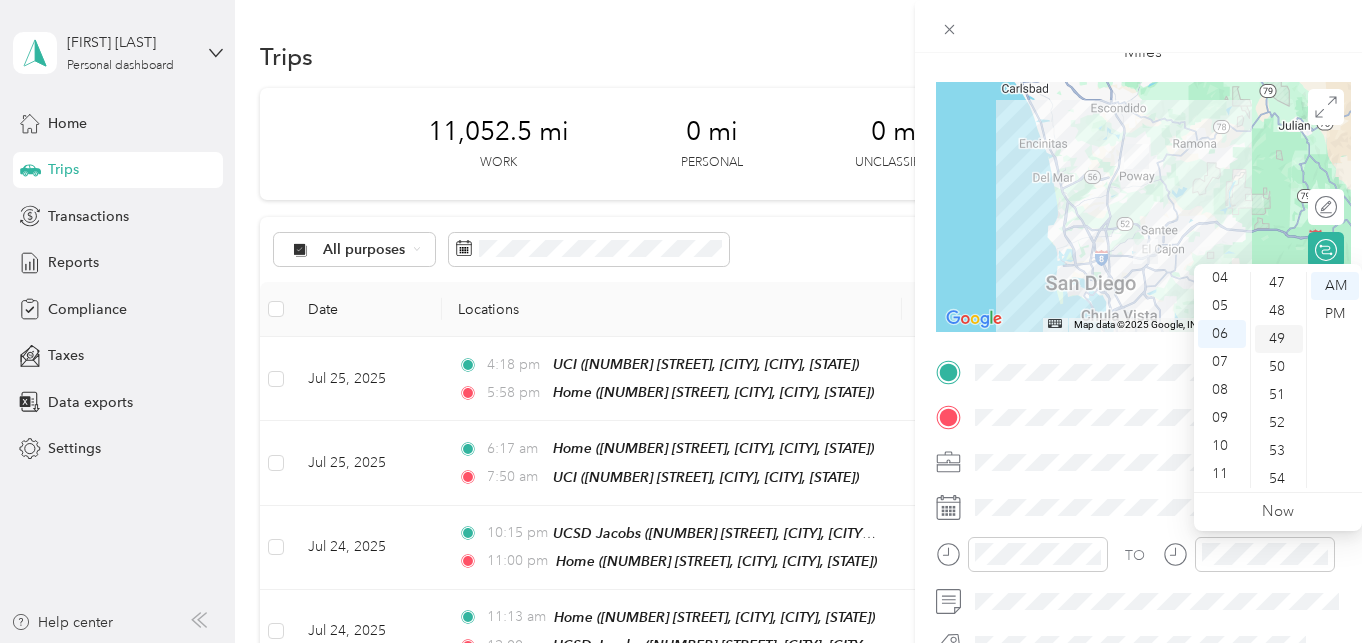 click on "49" at bounding box center (1279, 339) 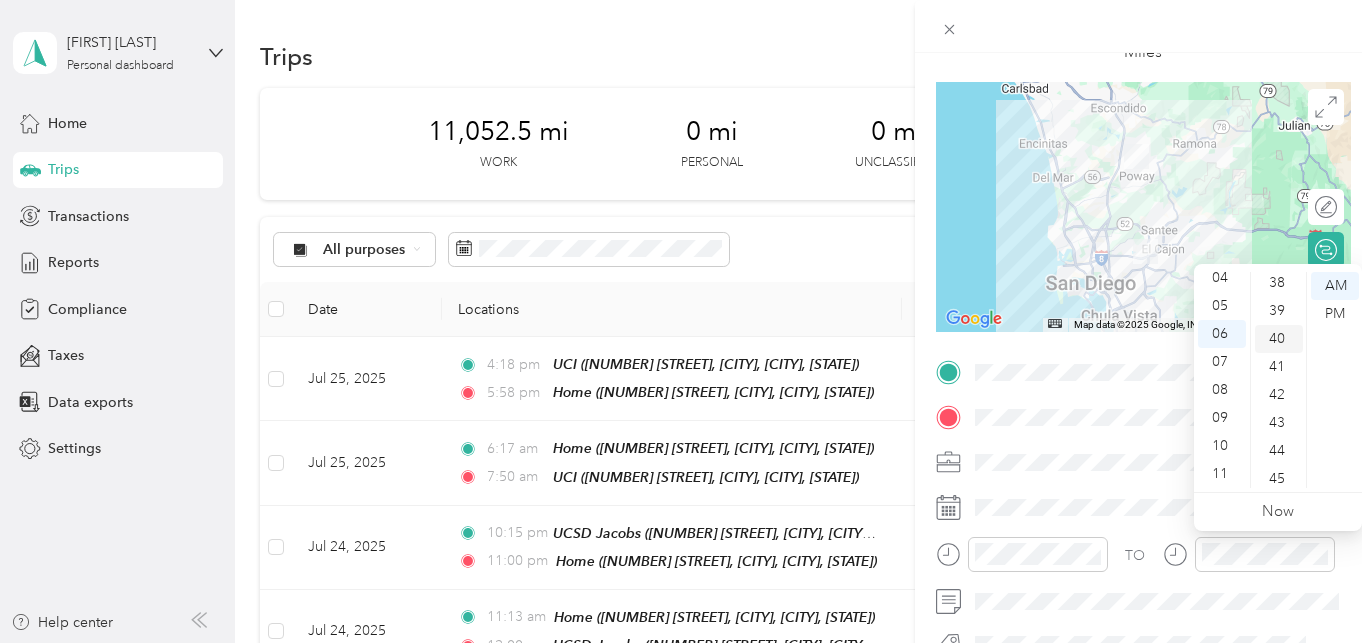 click on "40" at bounding box center [1279, 339] 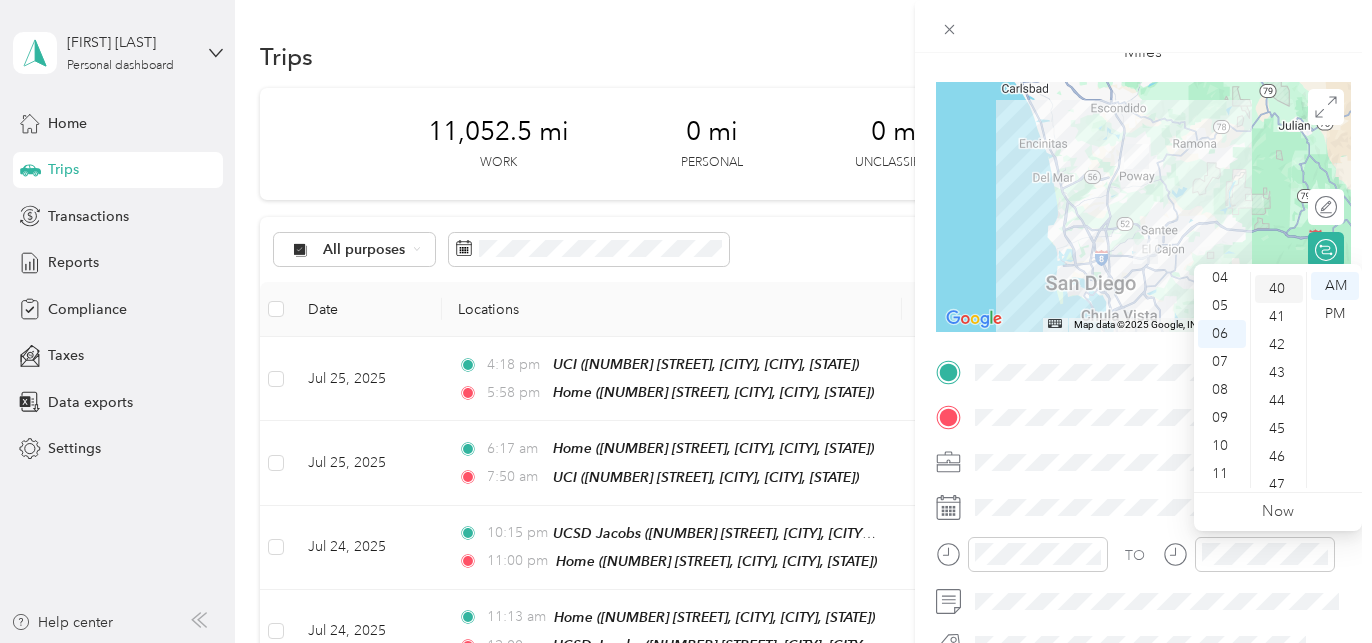 scroll, scrollTop: 1118, scrollLeft: 0, axis: vertical 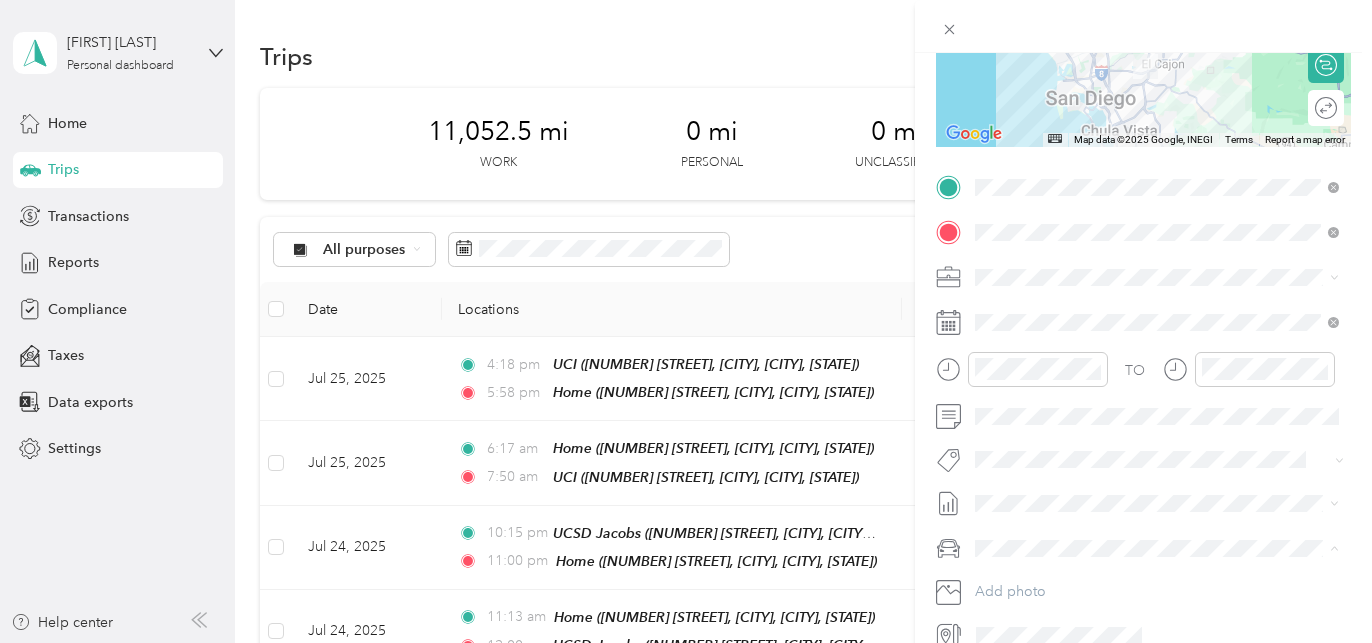 click on "Lexus GS 200t" at bounding box center (1027, 582) 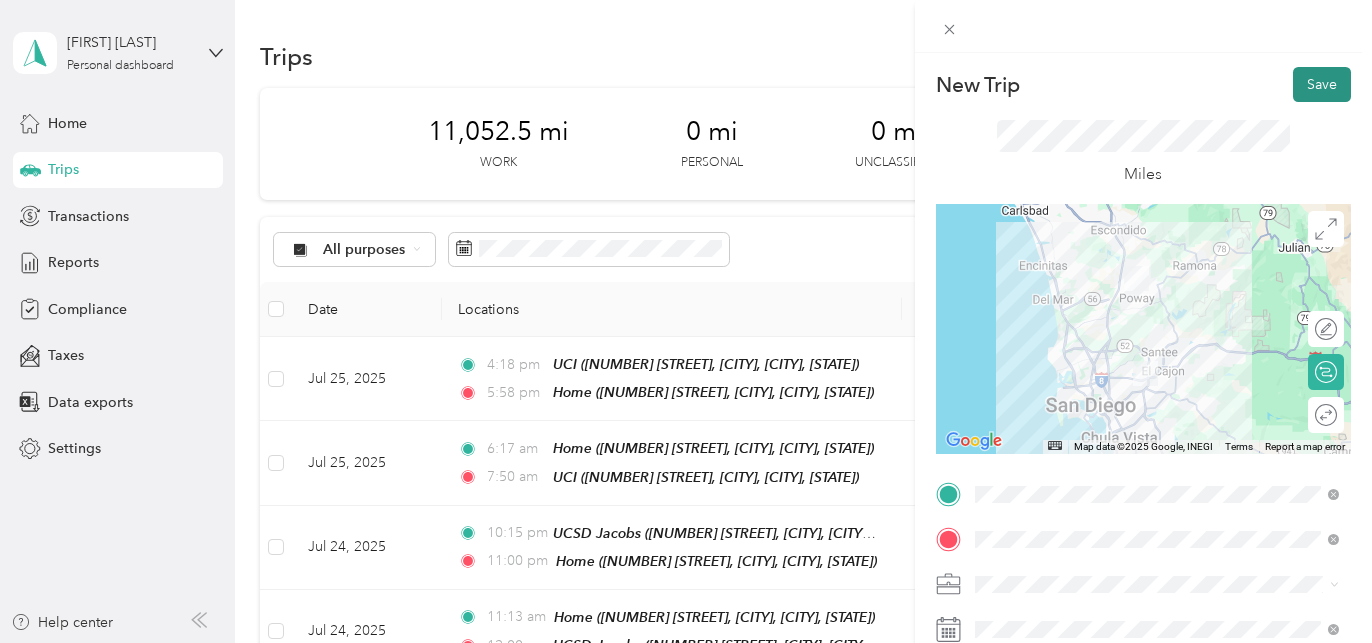 scroll, scrollTop: 0, scrollLeft: 0, axis: both 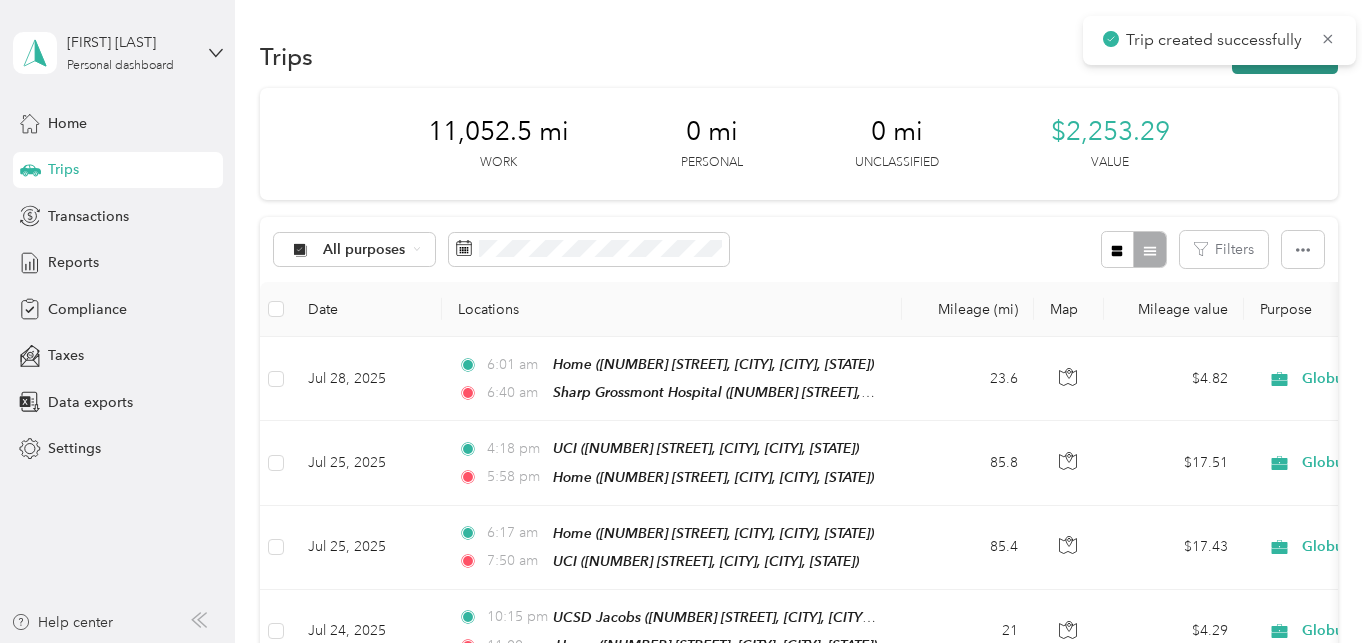 click on "New trip" at bounding box center (1285, 56) 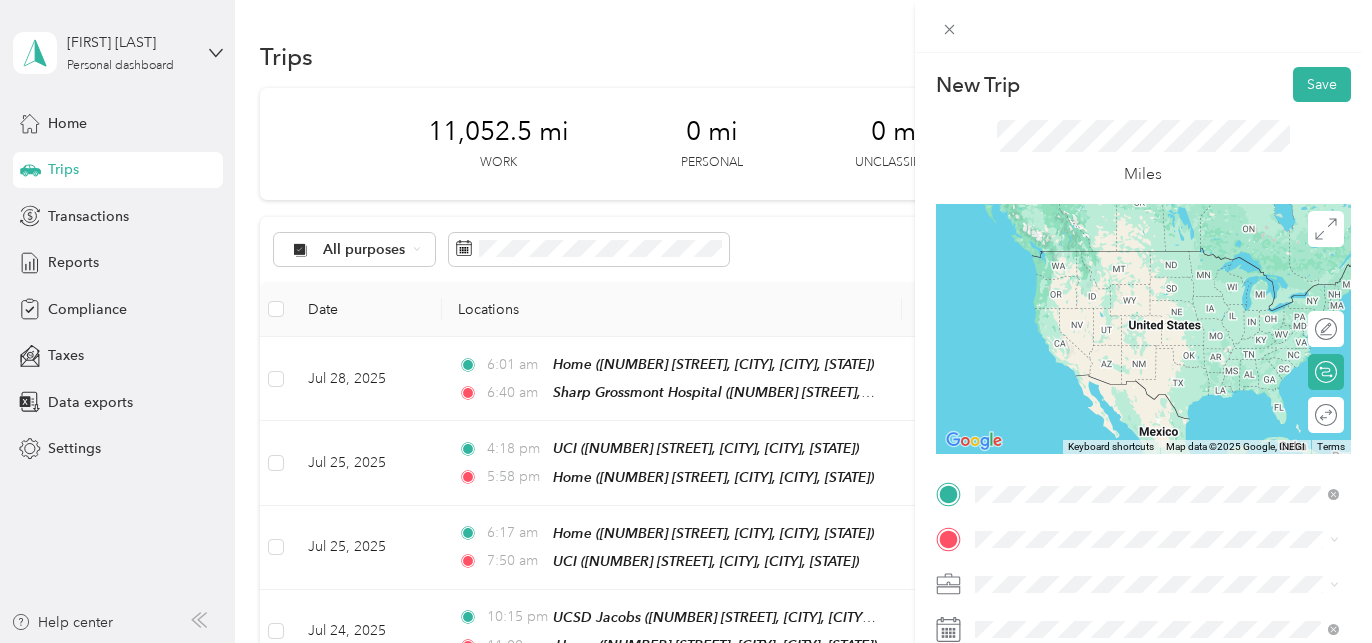 click on "[NUMBER] [STREET], [CITY], [POSTAL_CODE], [CITY], [STATE], [COUNTRY]" at bounding box center [1158, 291] 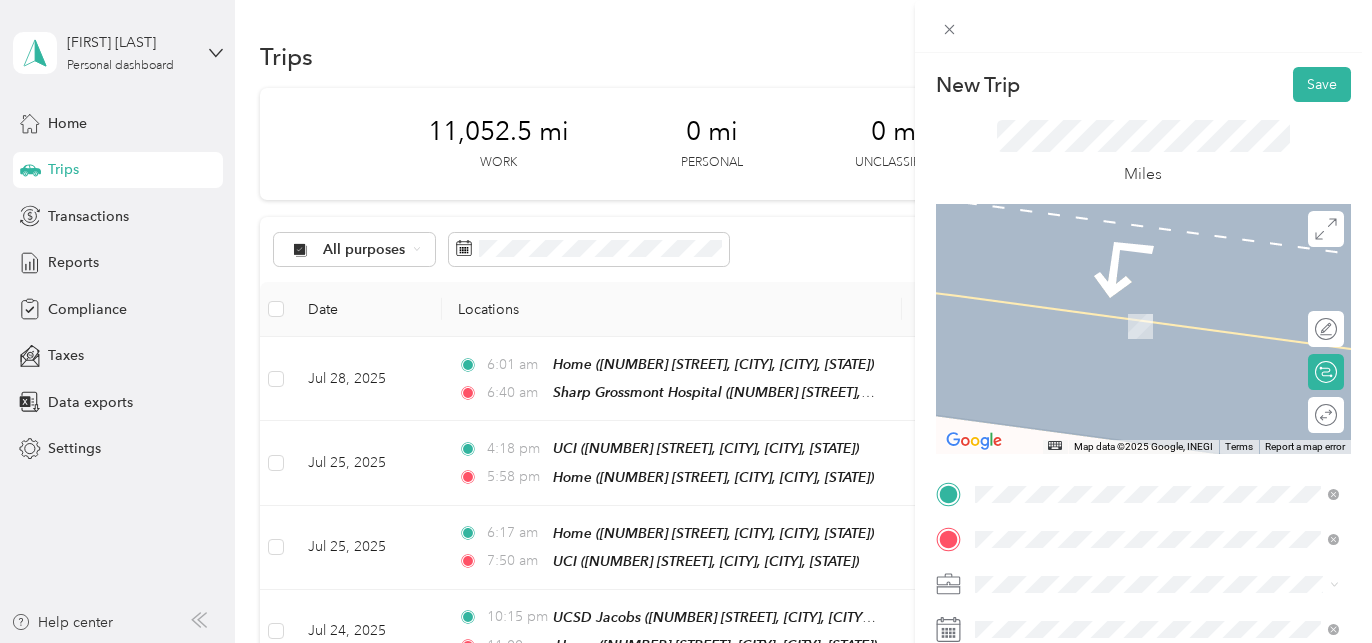 click on "[NUMBER] [STREET], [CITY], [POSTAL_CODE], [CITY], [STATE], [COUNTRY]" at bounding box center [1158, 336] 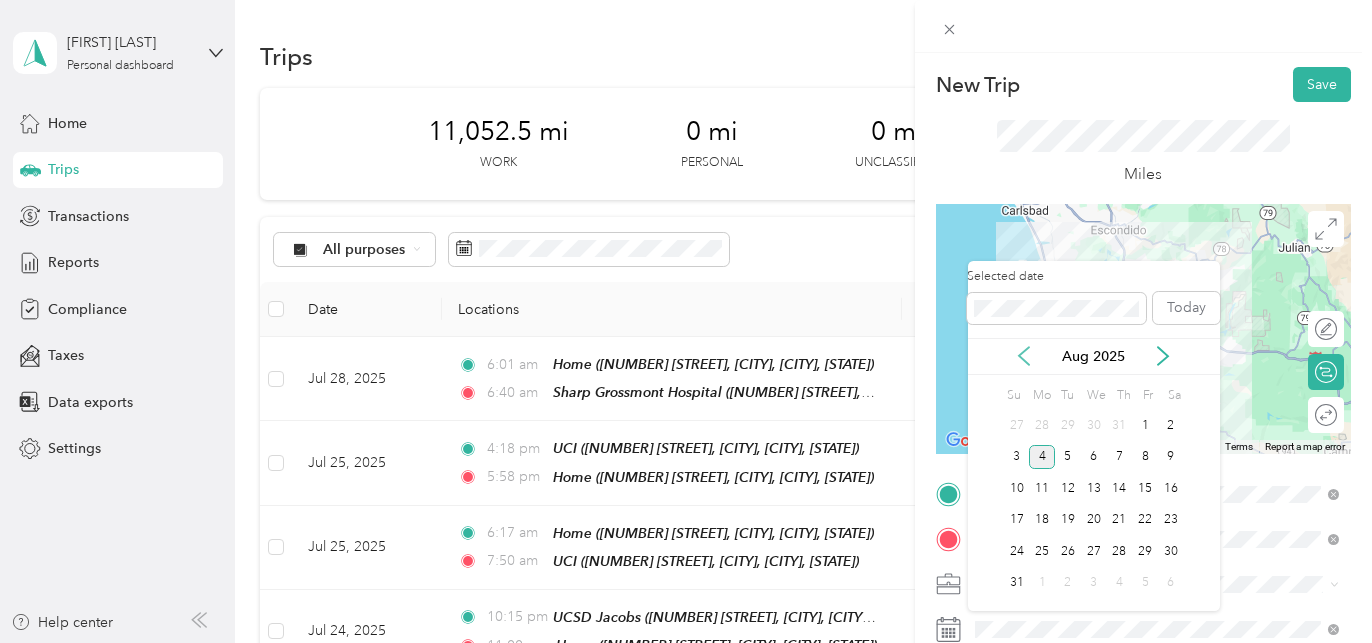 click 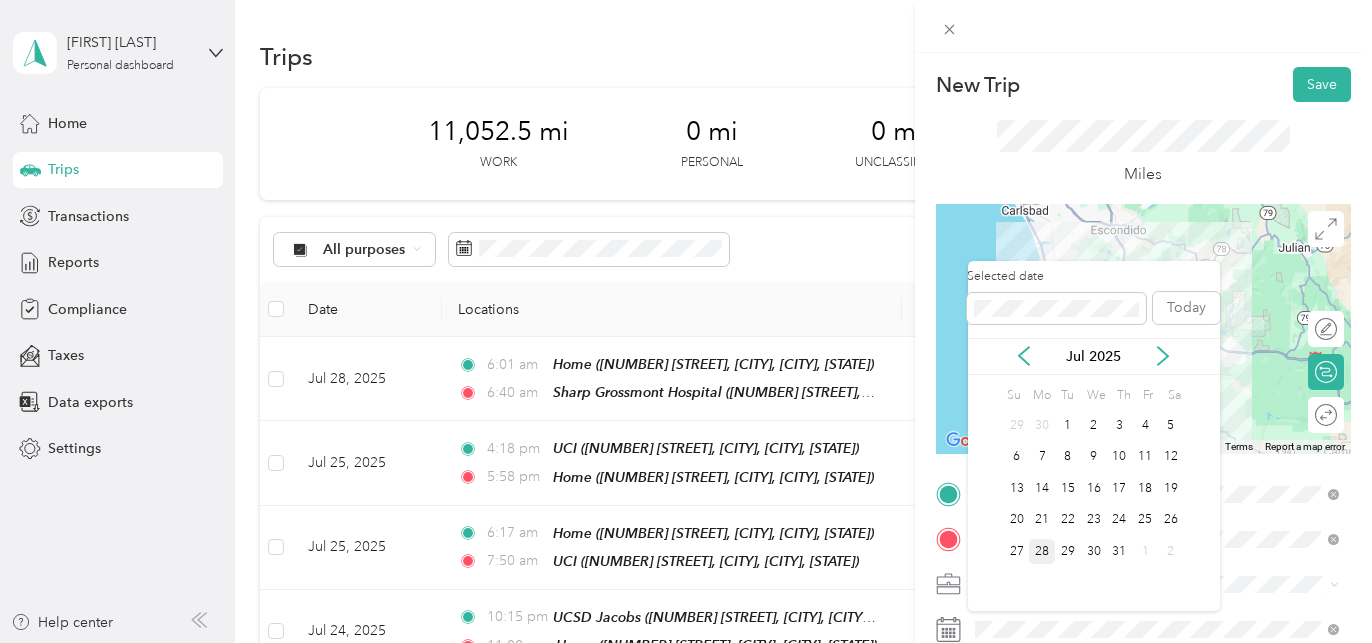 click on "28" at bounding box center [1042, 551] 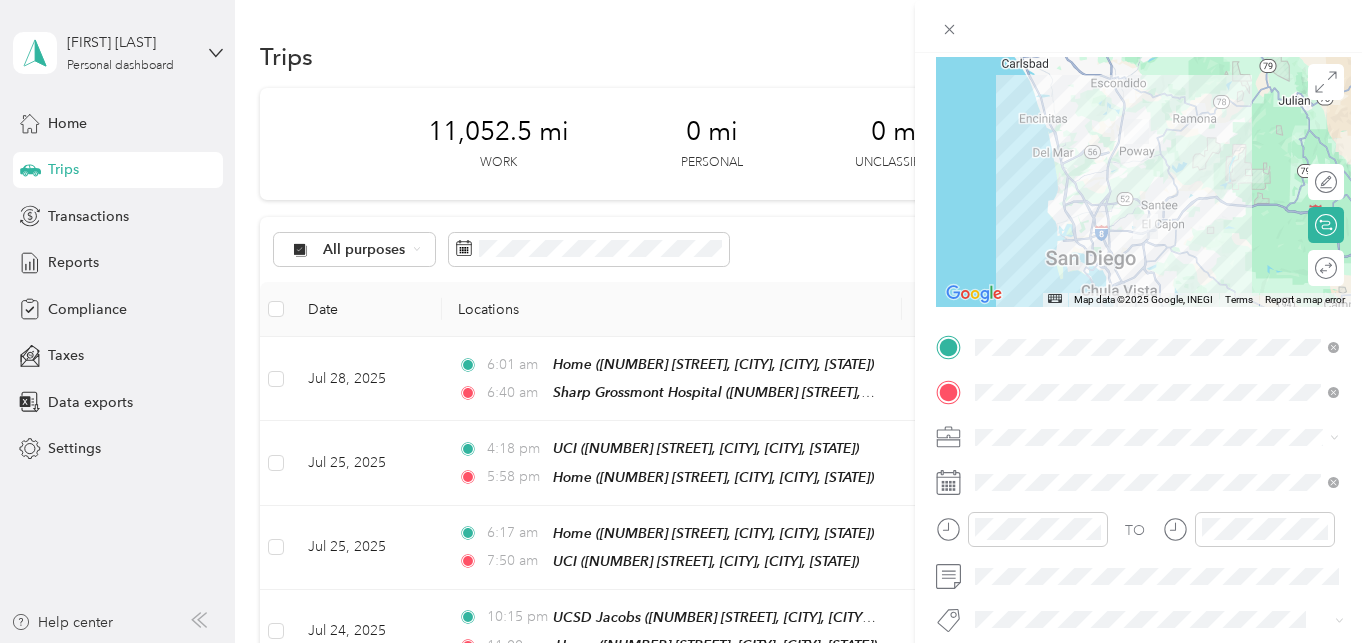 scroll, scrollTop: 150, scrollLeft: 0, axis: vertical 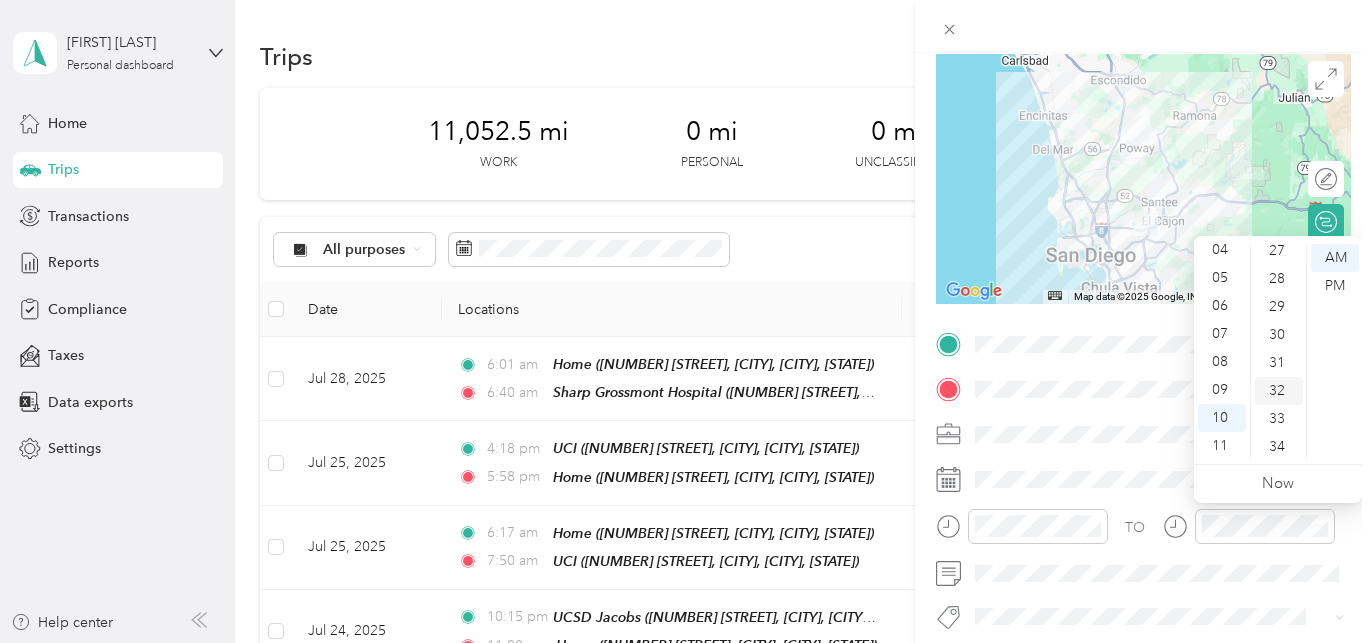 click on "32" at bounding box center (1279, 391) 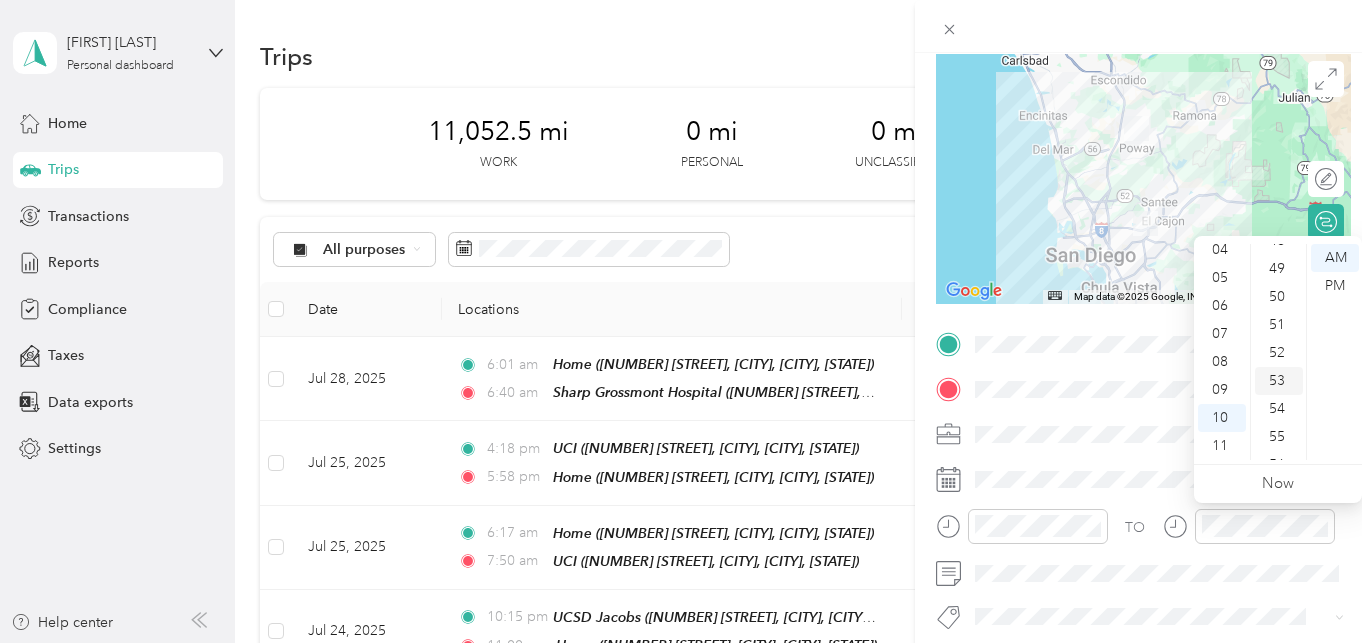 click on "53" at bounding box center (1279, 381) 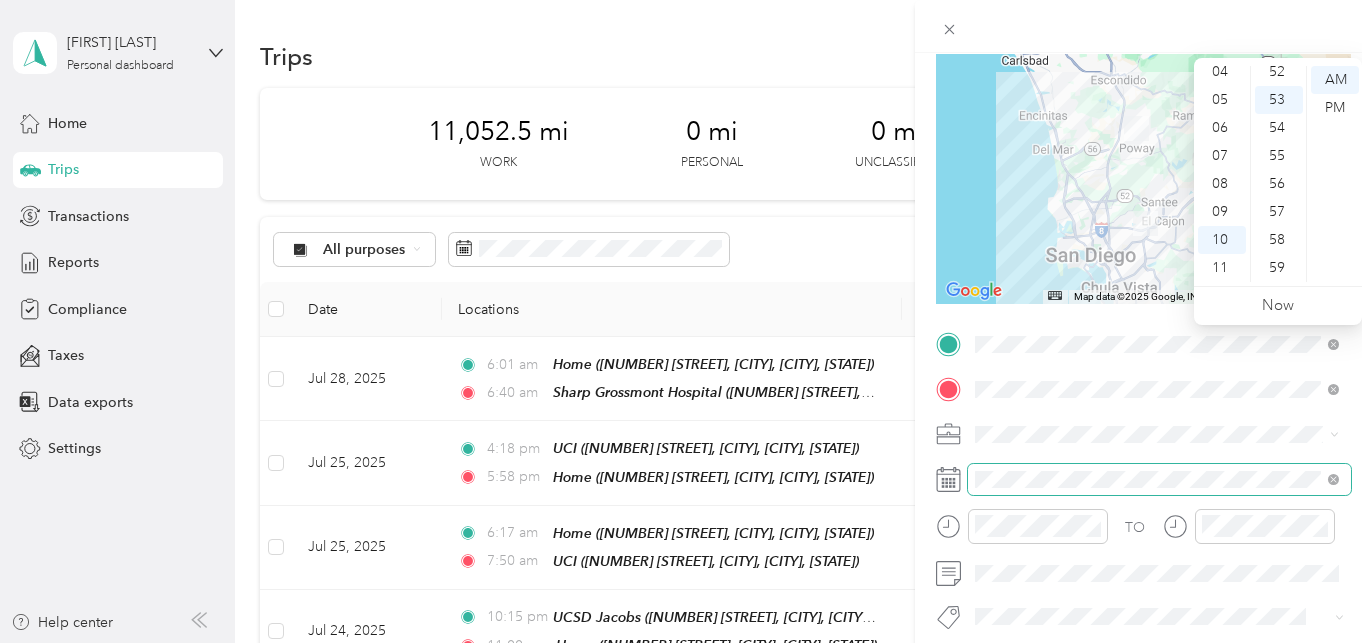 scroll, scrollTop: 331, scrollLeft: 0, axis: vertical 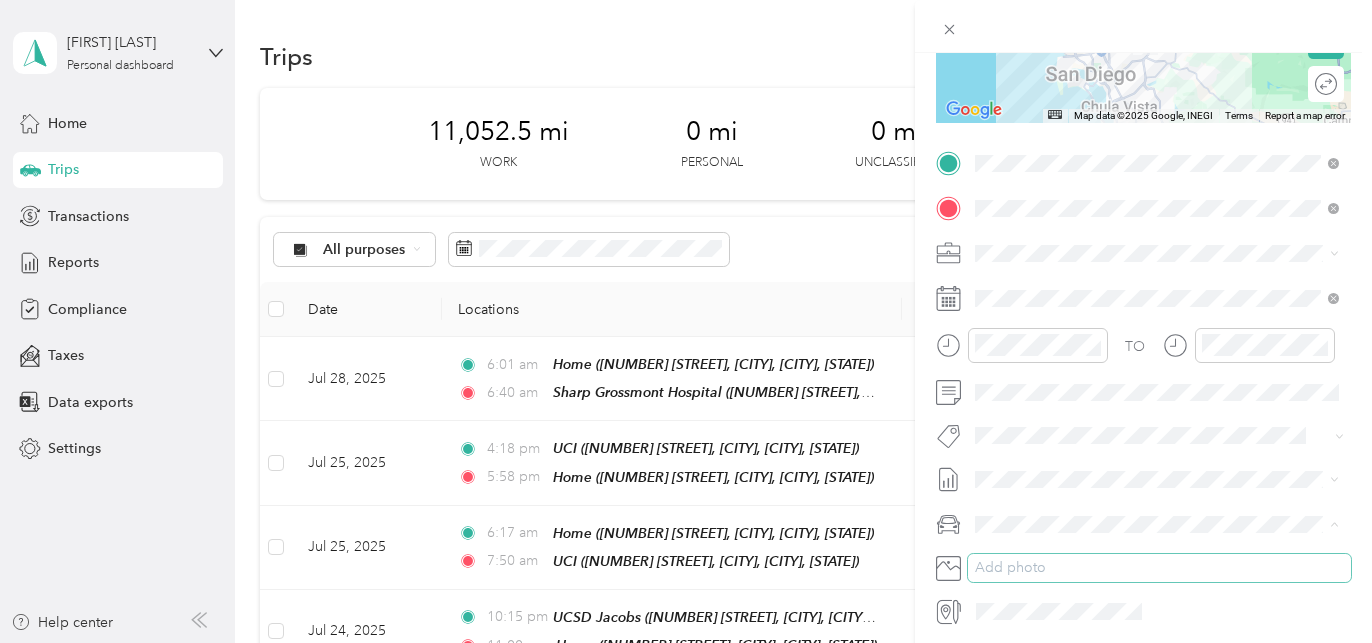 click on "Add photo" at bounding box center (1159, 568) 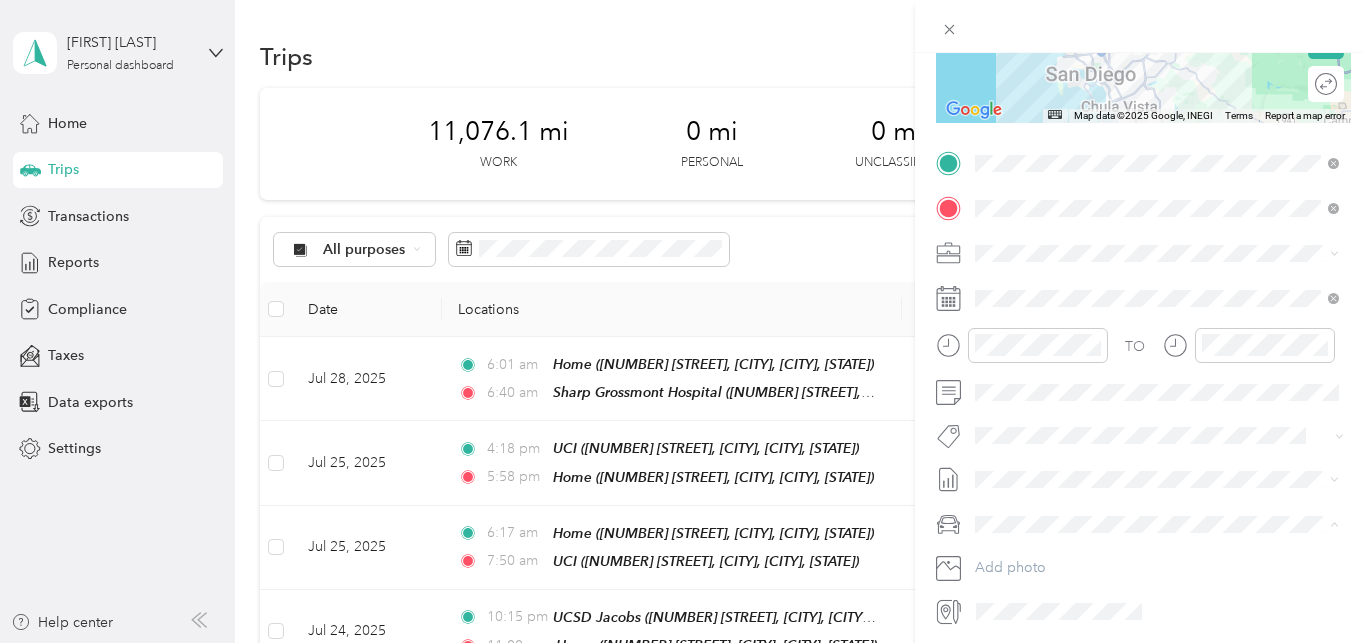 click on "Lexus GS 200t" at bounding box center [1027, 558] 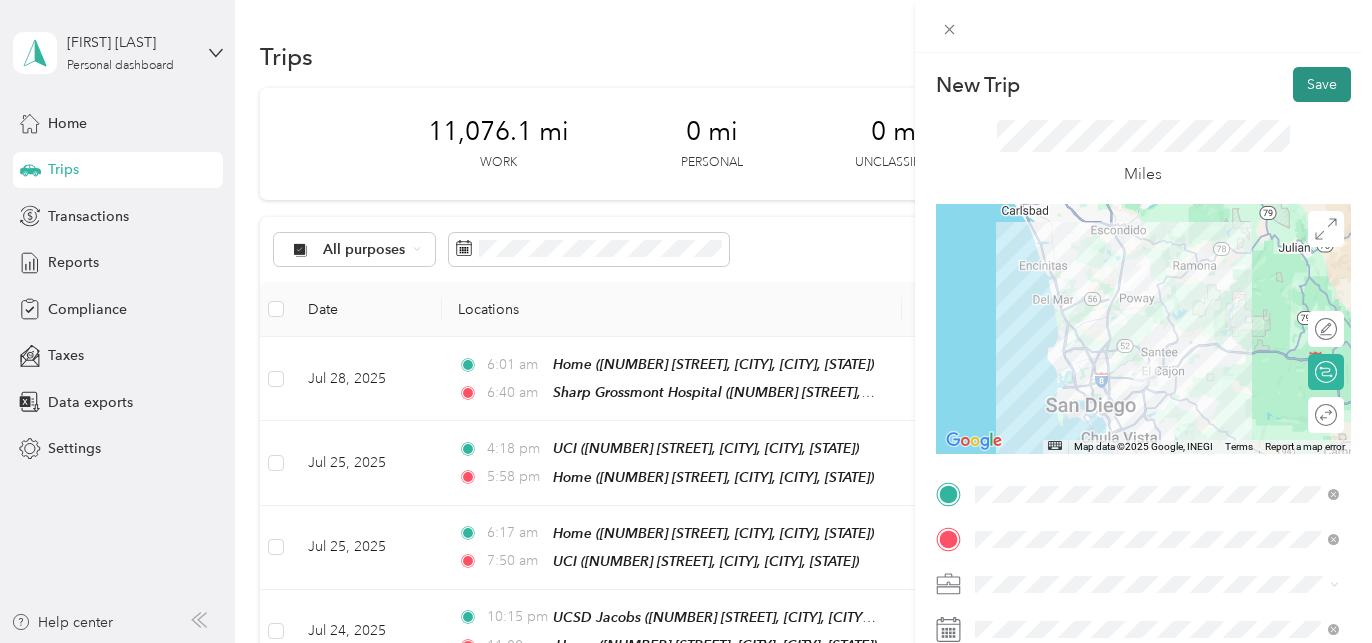 scroll, scrollTop: 0, scrollLeft: 0, axis: both 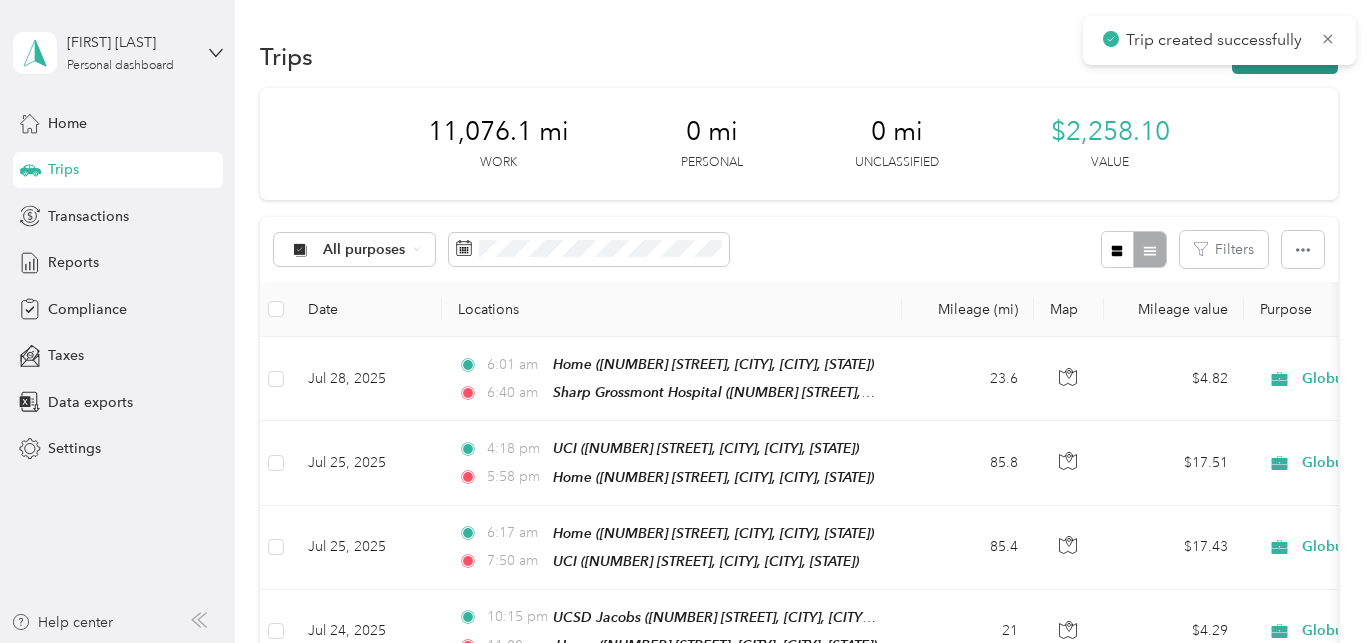click on "New trip" at bounding box center [1285, 56] 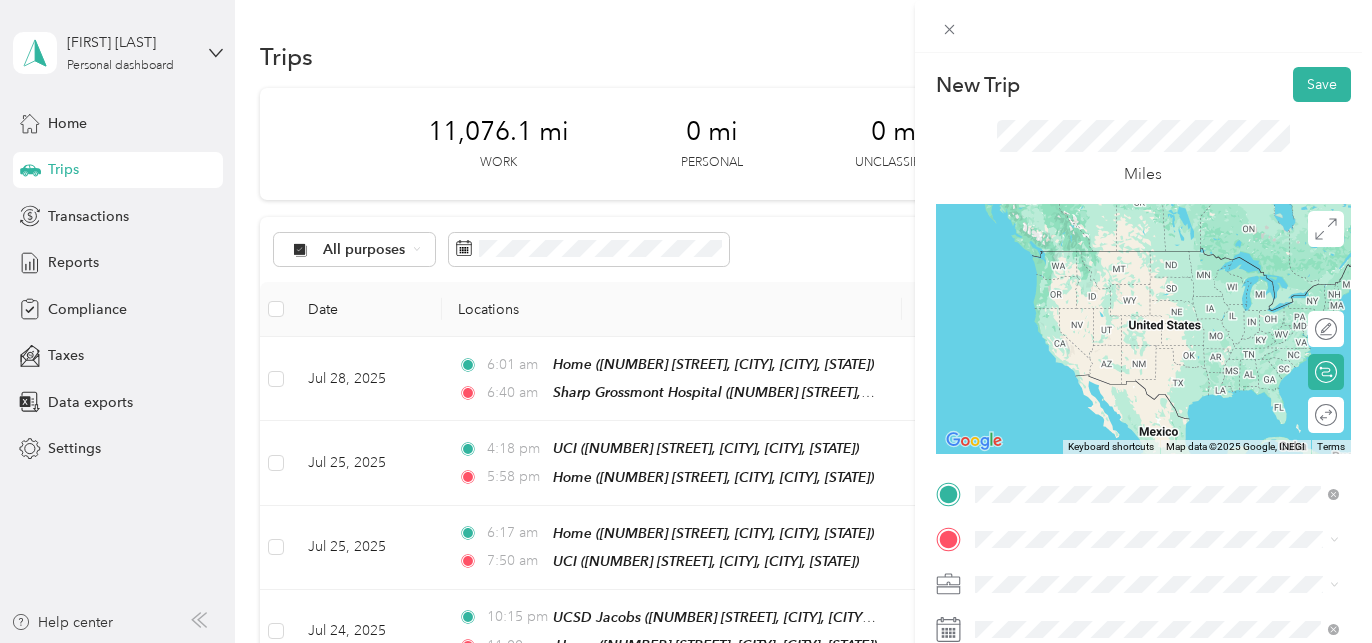 click on "[NUMBER] [STREET], [CITY], [POSTAL_CODE], [CITY], [STATE], [COUNTRY]" at bounding box center [1158, 291] 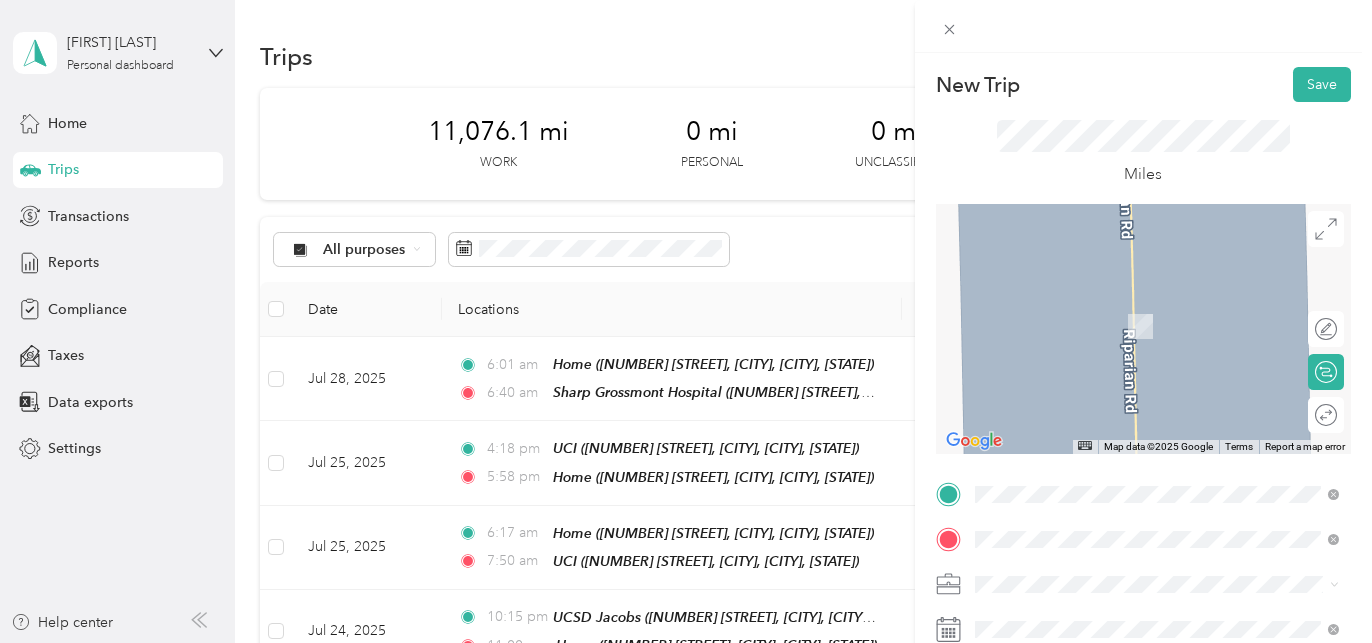 click on "[NUMBER] [STREET], [CITY], [POSTAL_CODE], [CITY], [STATE], [COUNTRY]" at bounding box center (1158, 336) 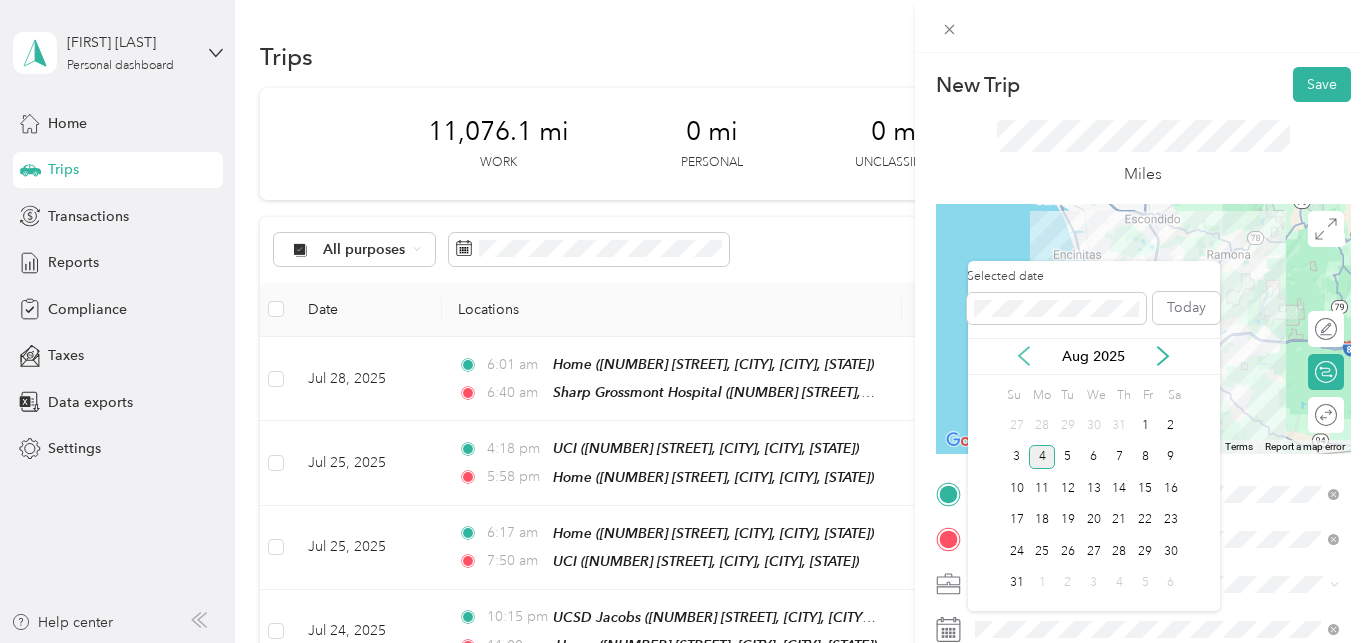 click 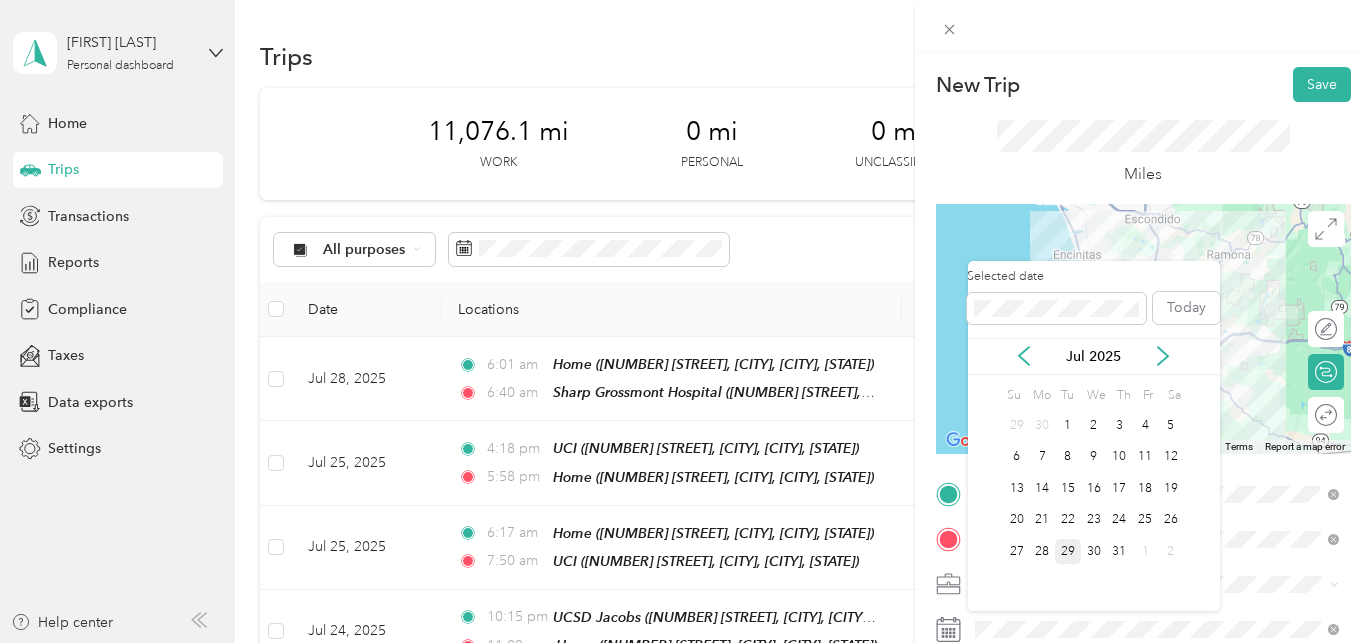 click on "29" at bounding box center (1068, 551) 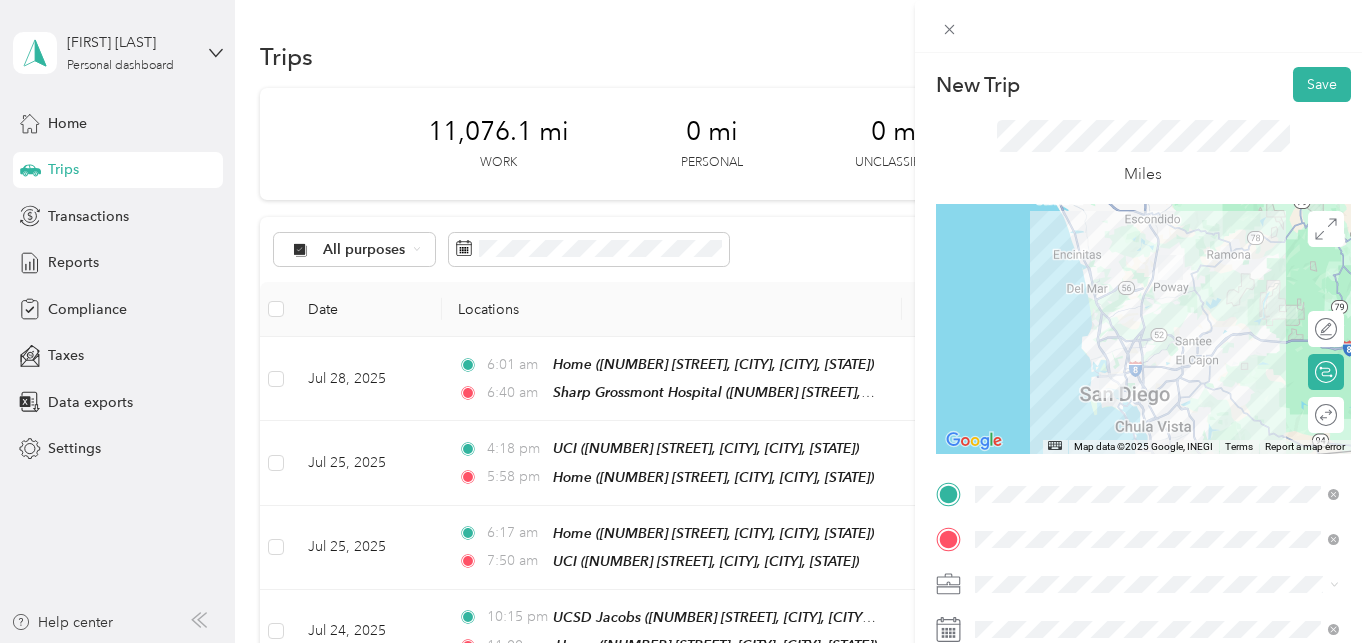 scroll, scrollTop: 166, scrollLeft: 0, axis: vertical 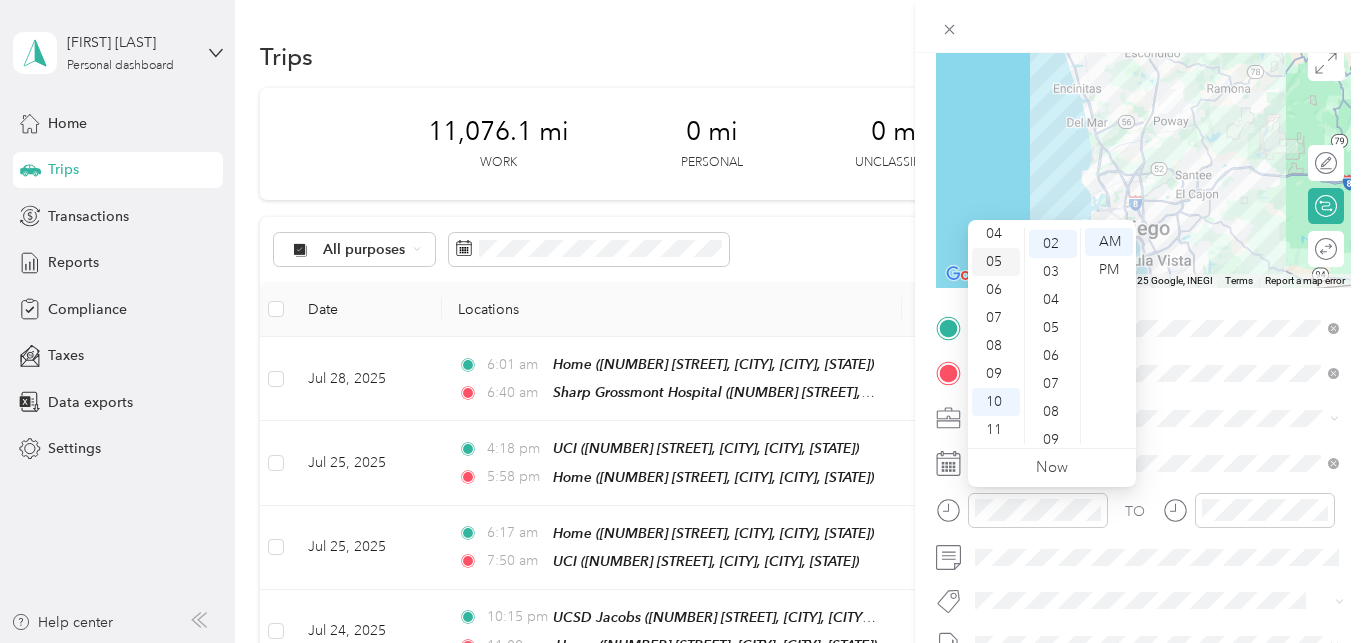 click on "05" at bounding box center [996, 262] 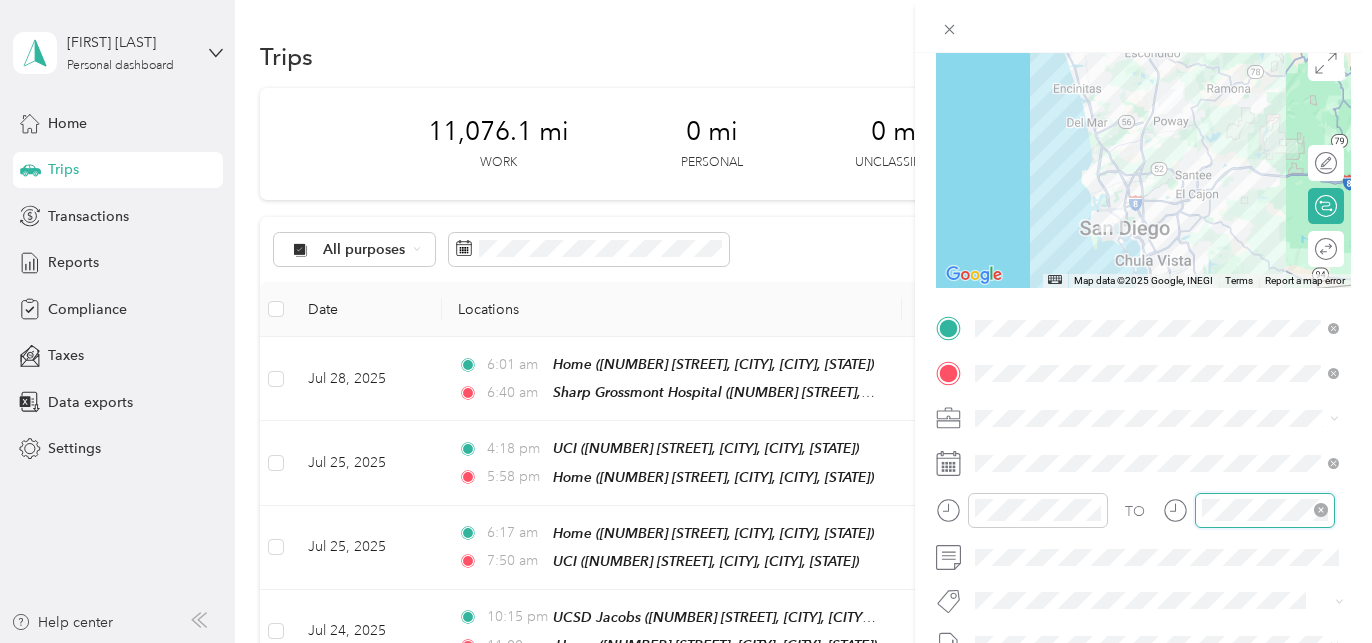 scroll, scrollTop: 54, scrollLeft: 0, axis: vertical 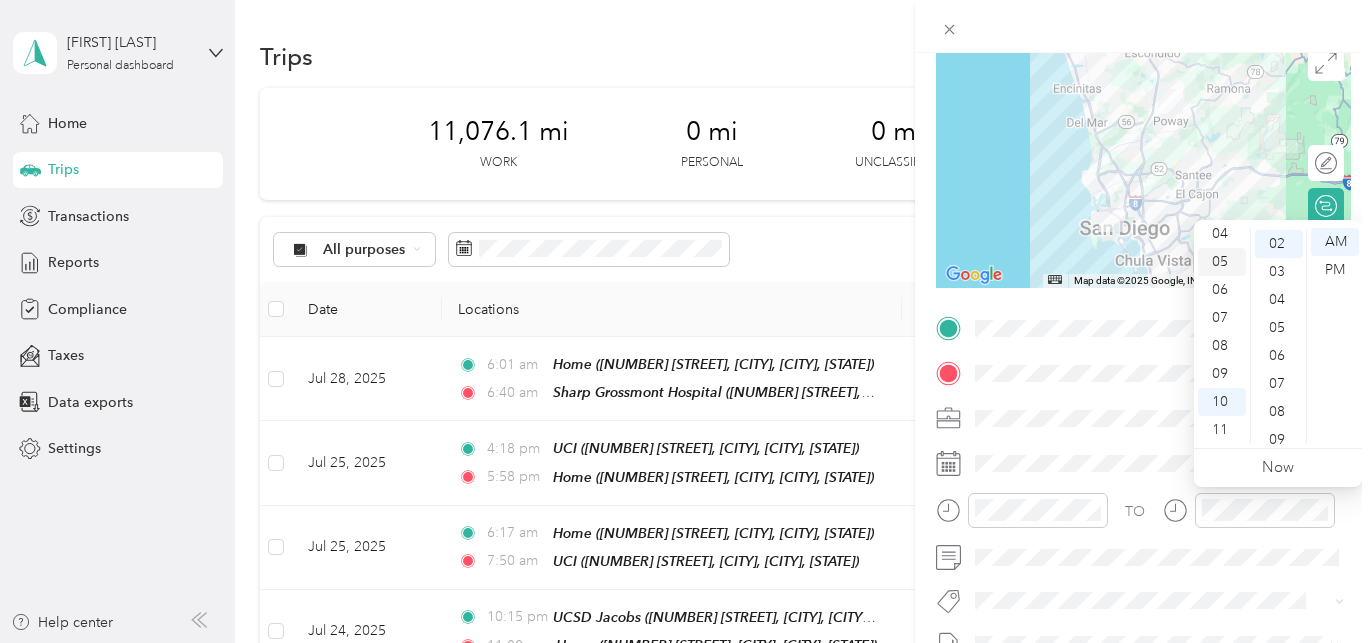click on "05" at bounding box center (1222, 262) 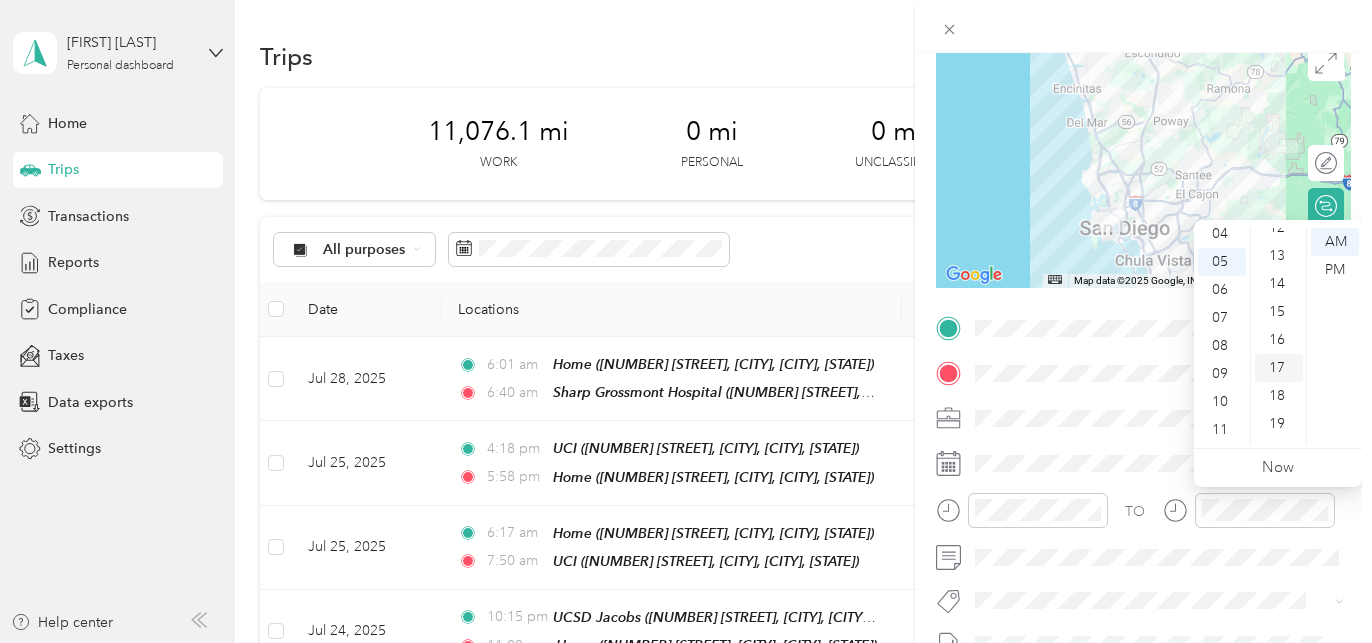 scroll, scrollTop: 971, scrollLeft: 0, axis: vertical 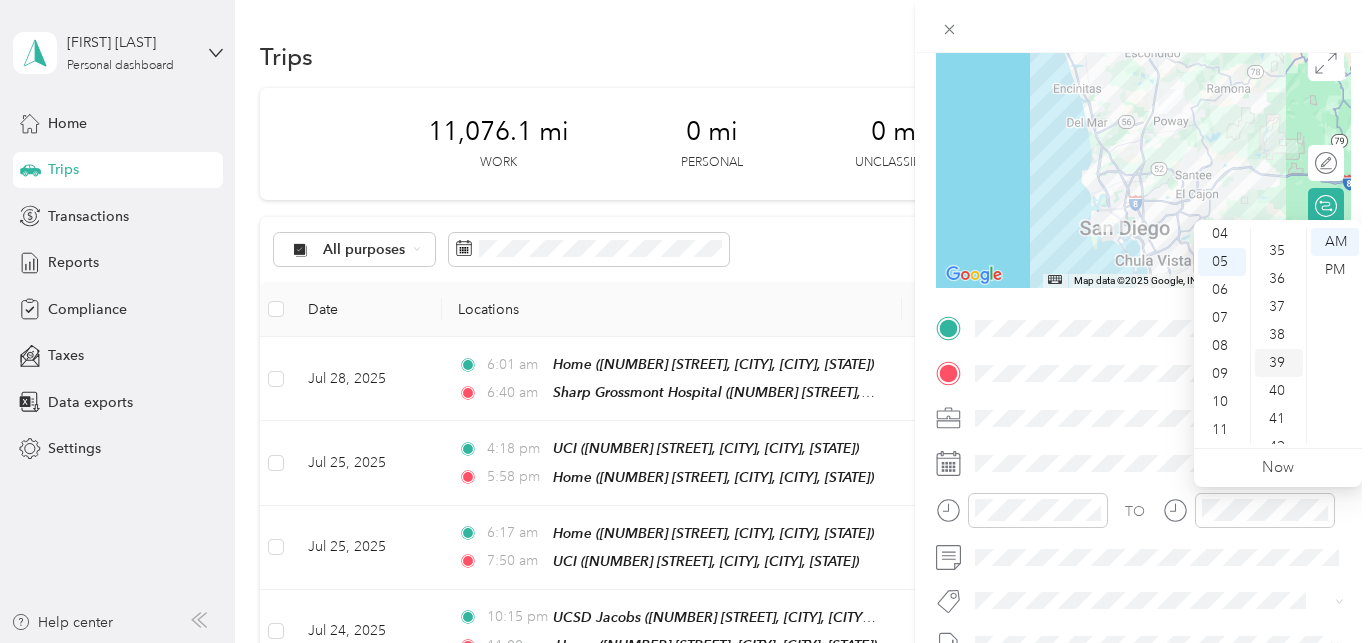 click on "39" at bounding box center [1279, 363] 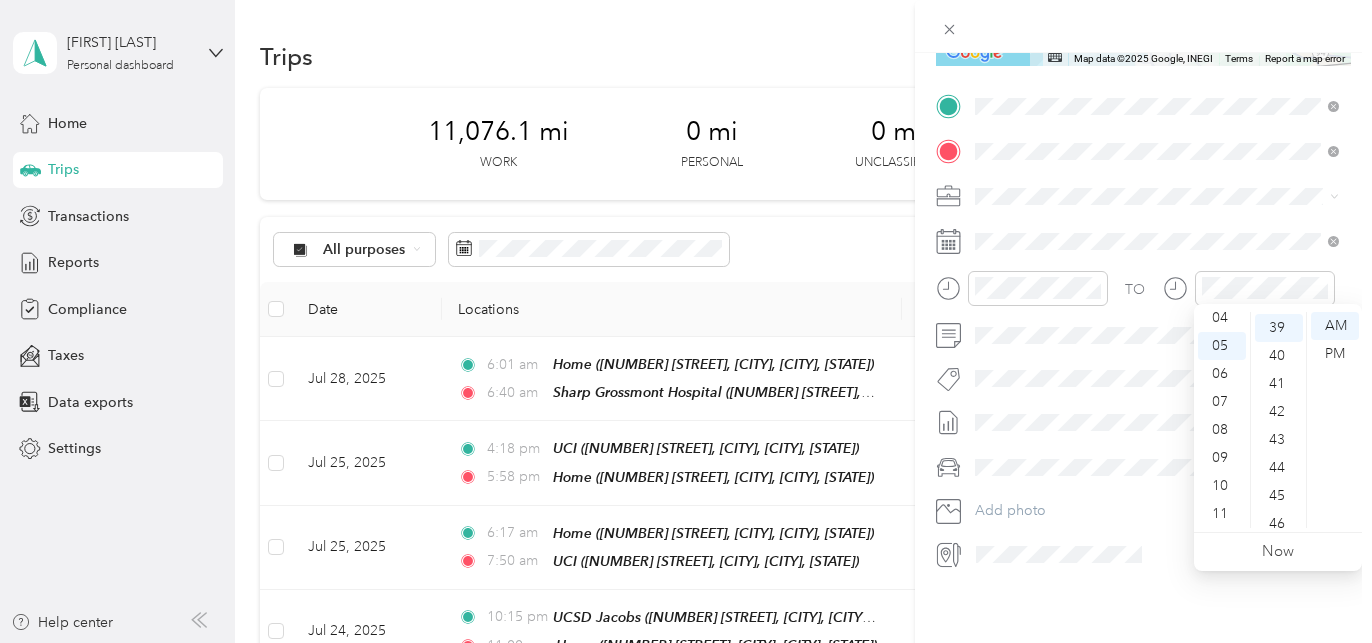 scroll, scrollTop: 392, scrollLeft: 0, axis: vertical 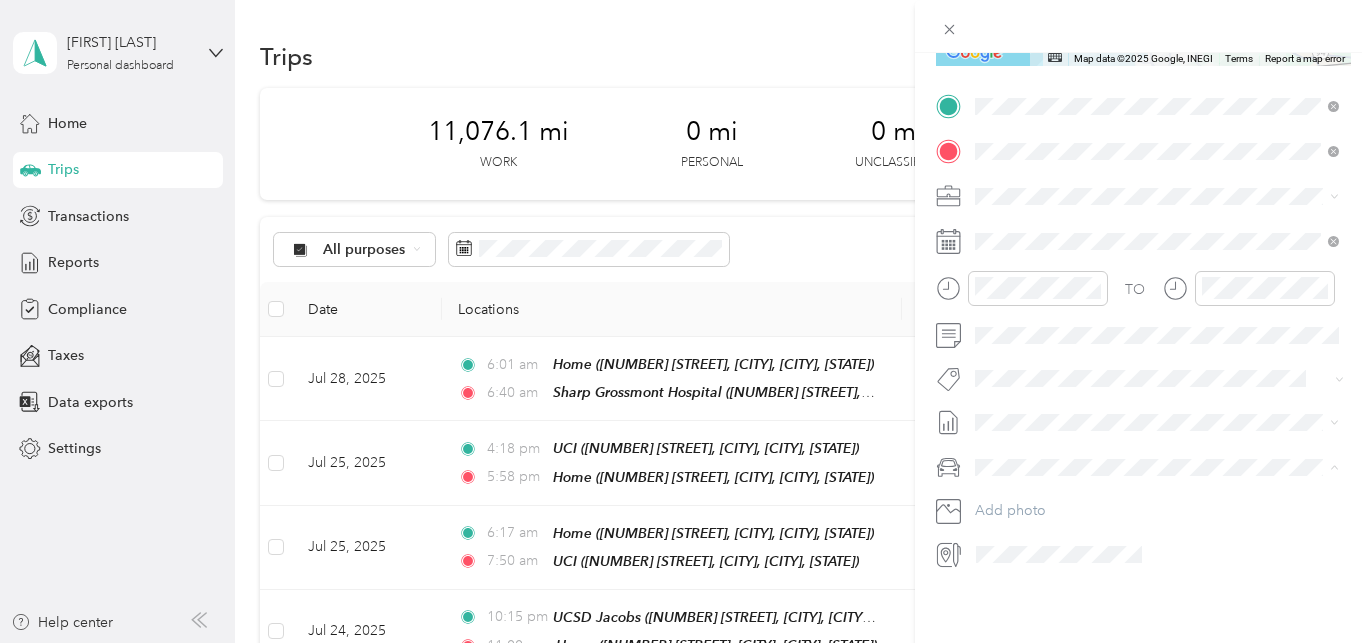 click on "Lexus GS 200t" at bounding box center (1027, 497) 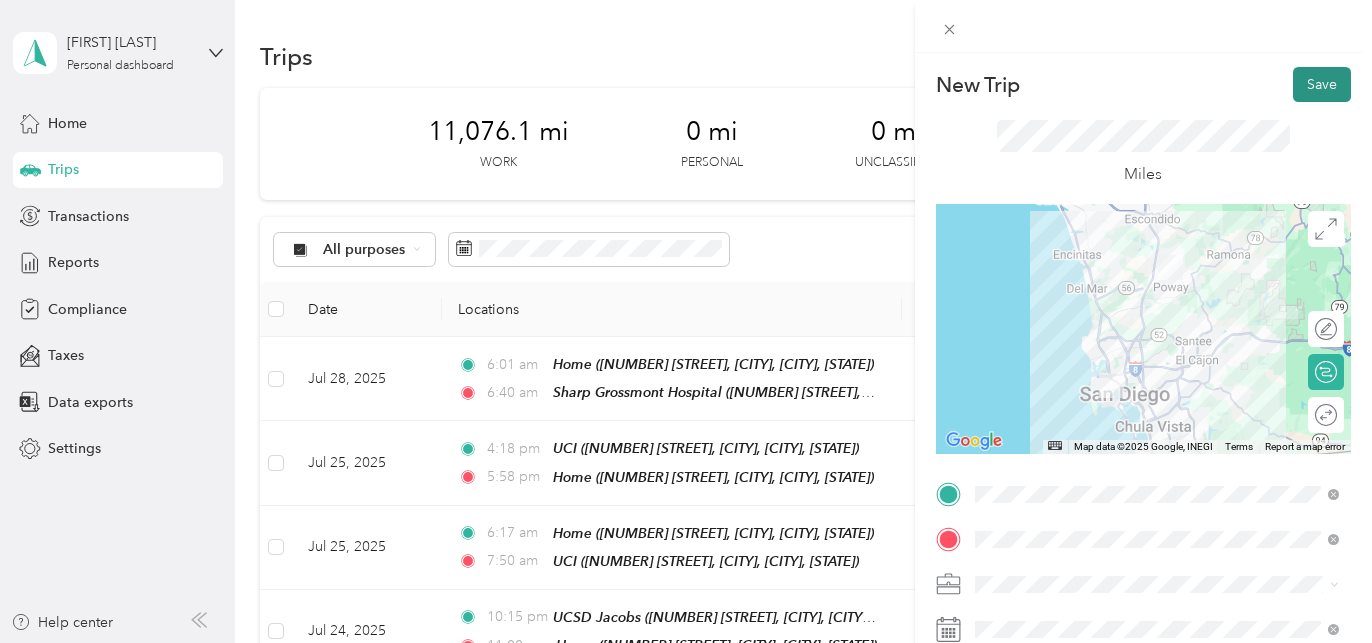 scroll, scrollTop: 0, scrollLeft: 0, axis: both 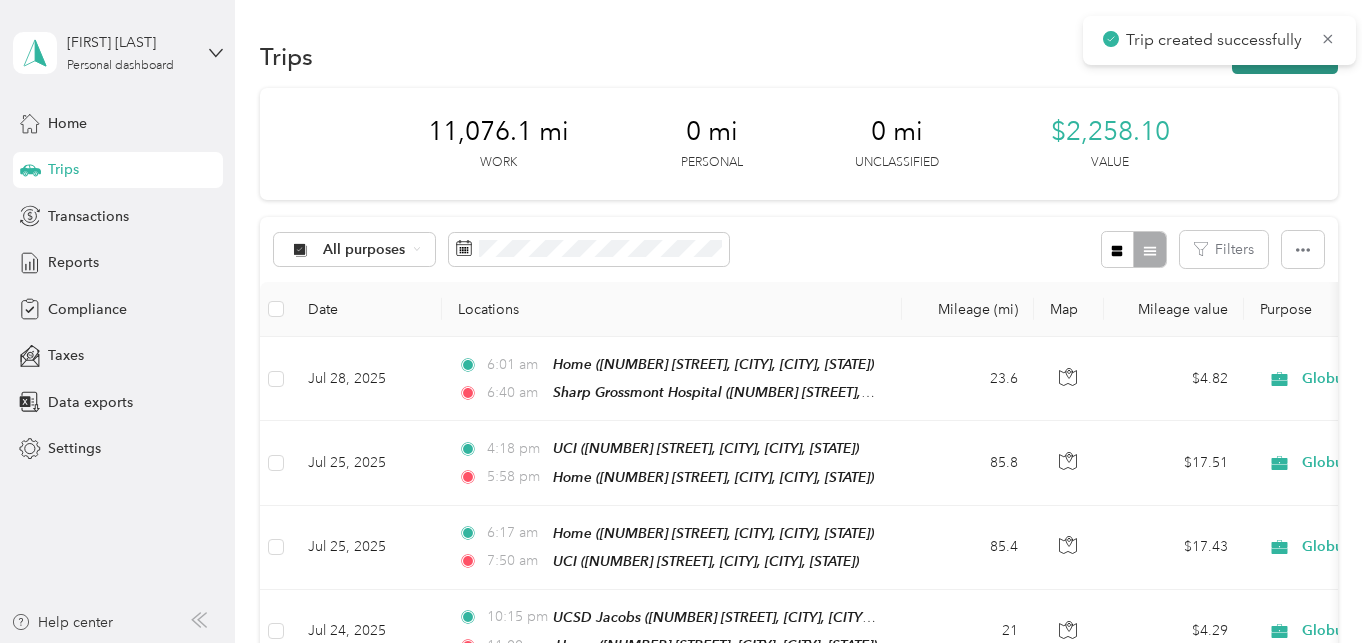click on "New trip" at bounding box center (1285, 56) 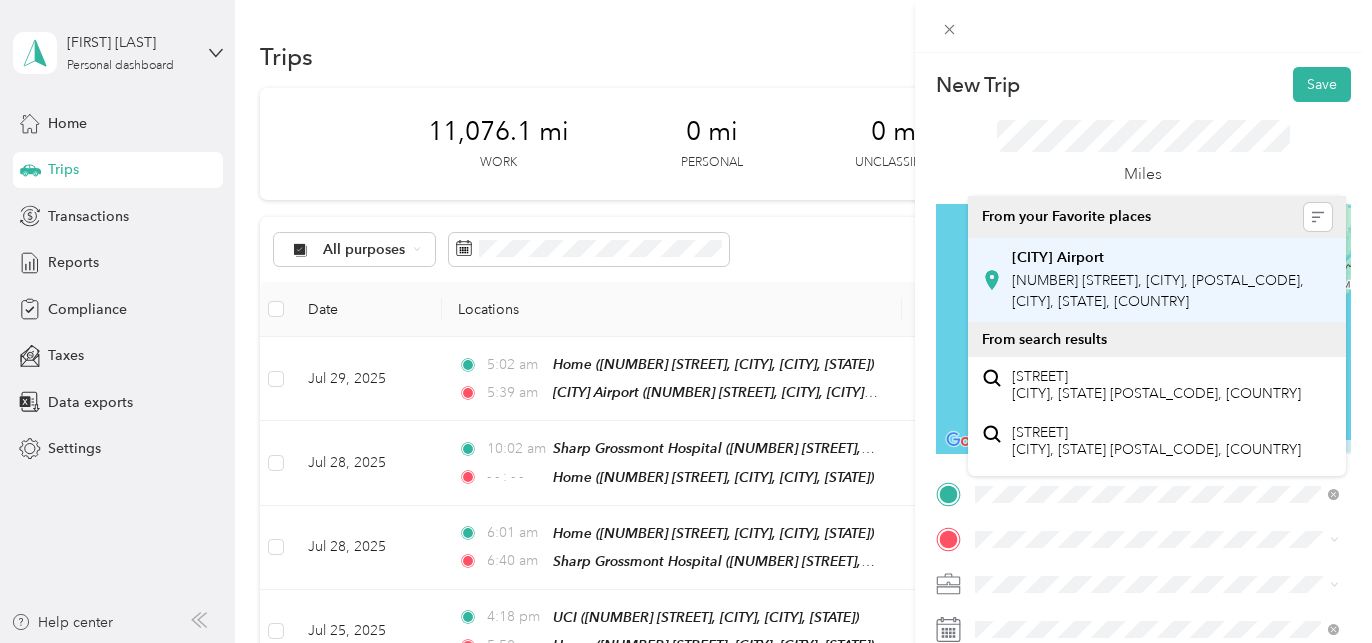 drag, startPoint x: 1014, startPoint y: 484, endPoint x: 1063, endPoint y: 287, distance: 203.00246 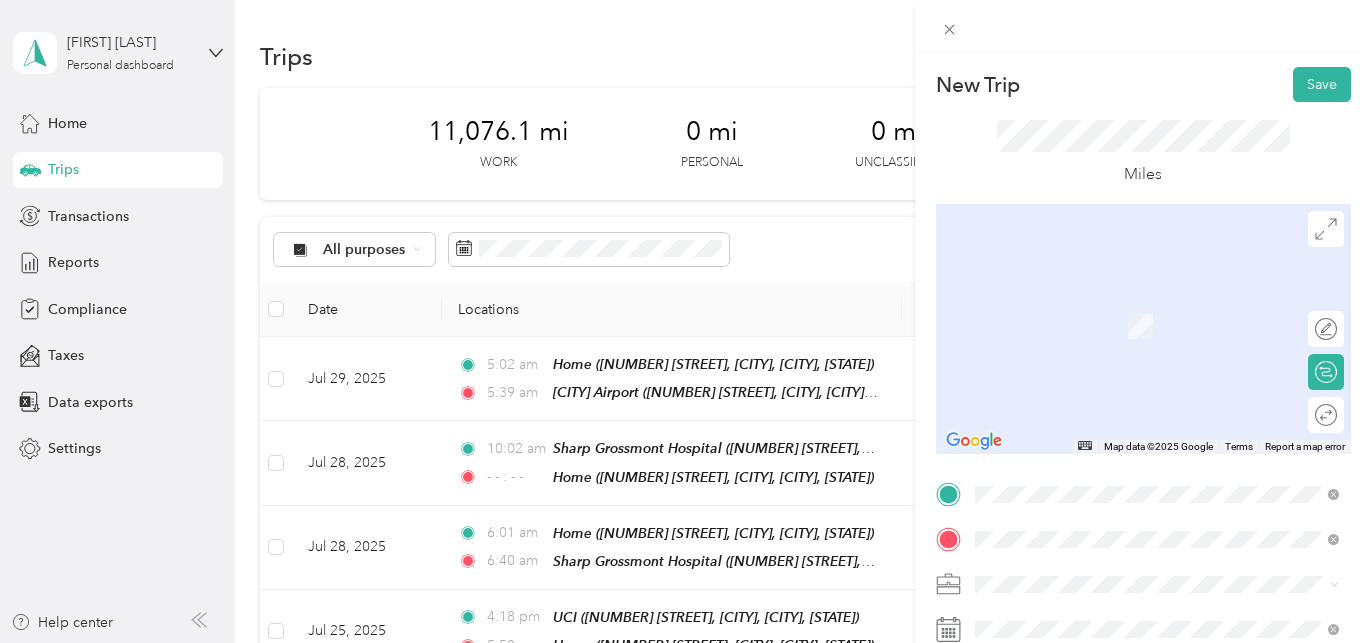click on "[NUMBER] [STREET], [CITY], [POSTAL_CODE], [CITY], [STATE], [COUNTRY]" at bounding box center [1158, 336] 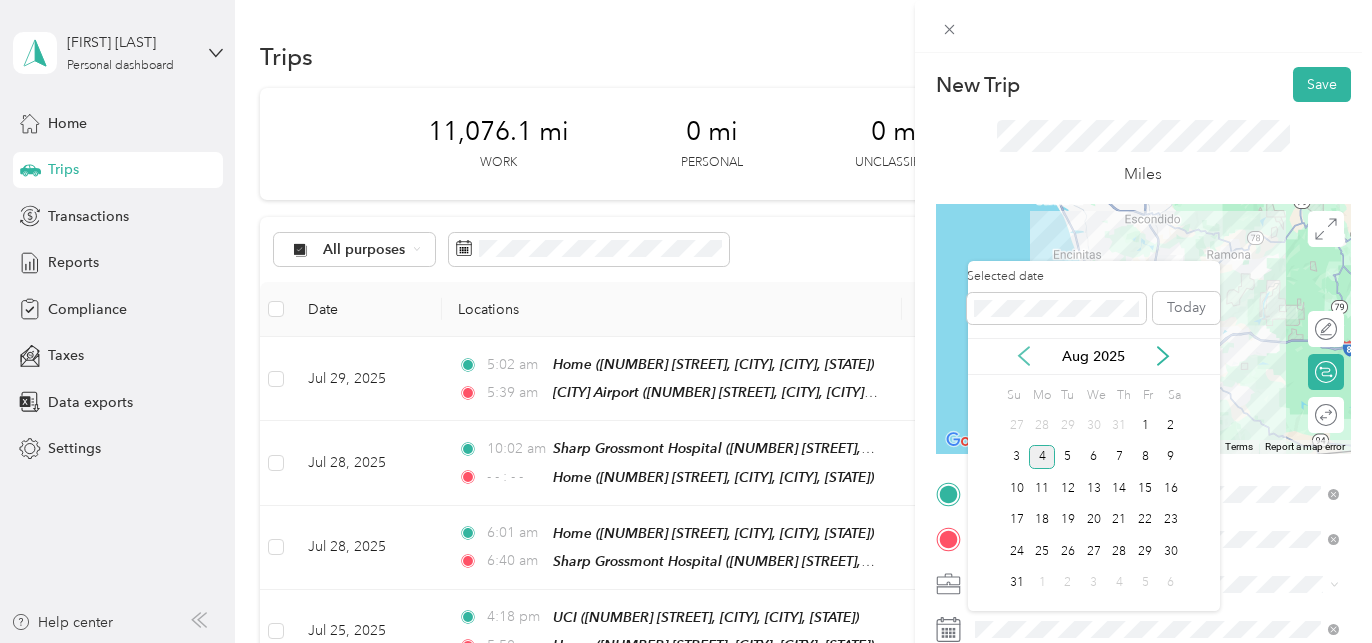 click 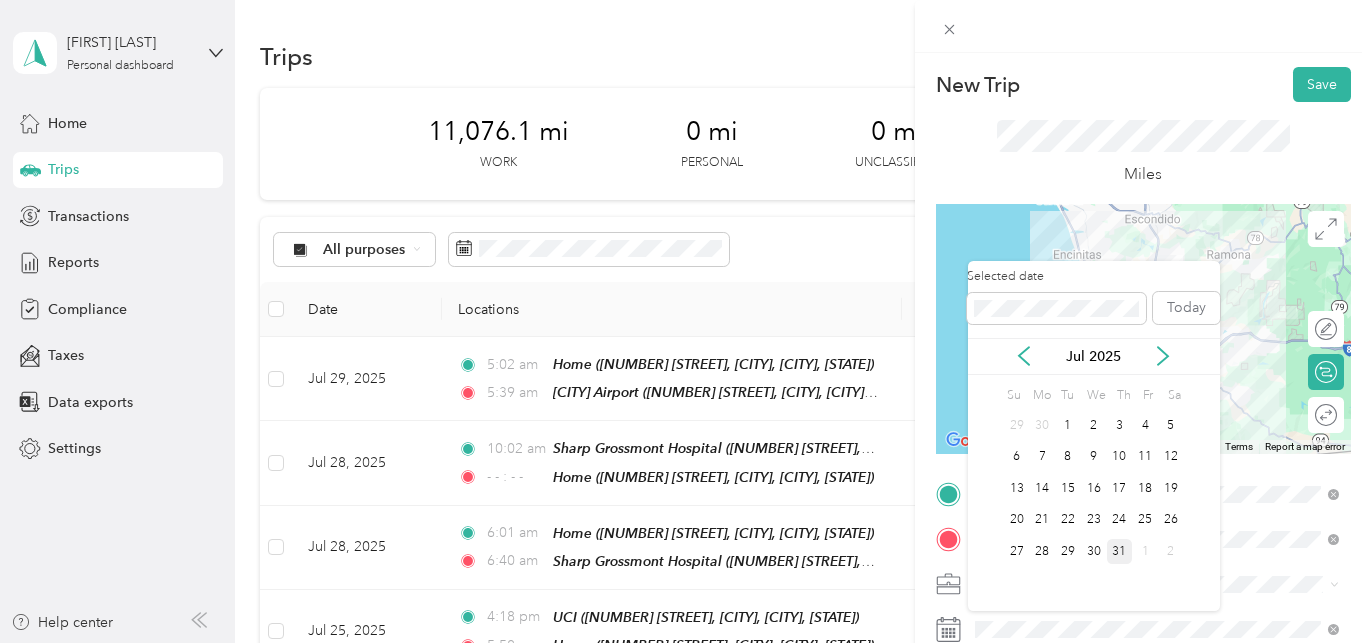 click on "31" at bounding box center [1120, 551] 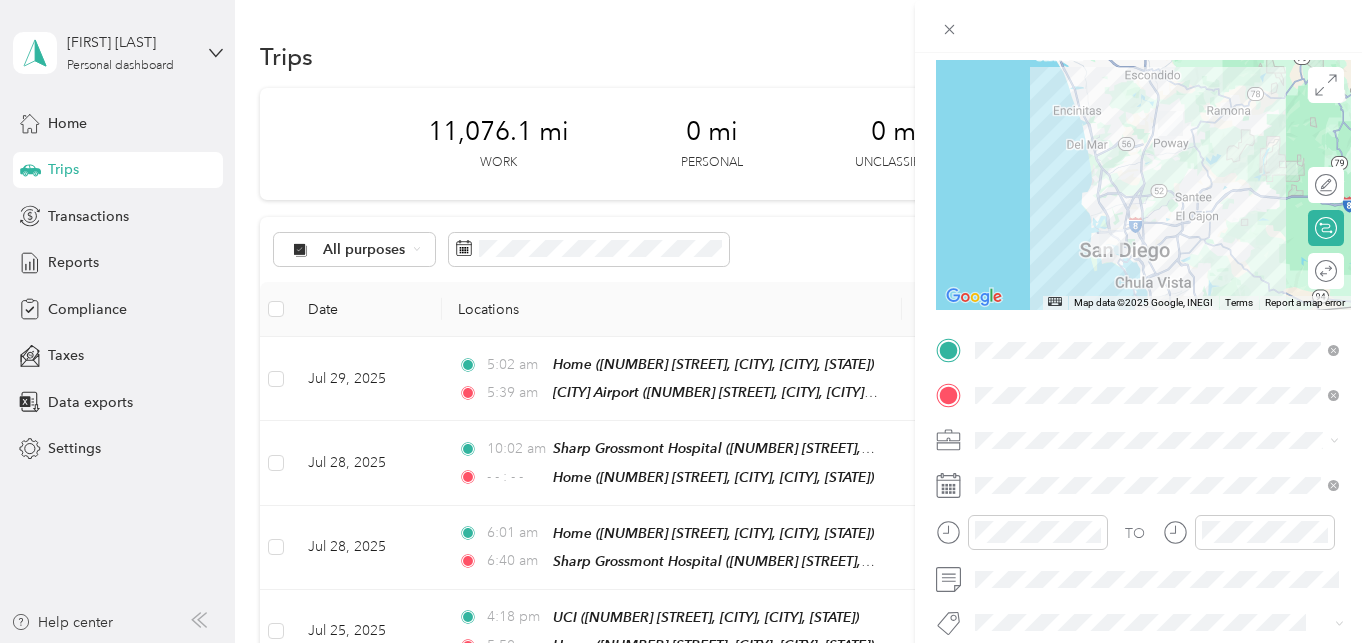 scroll, scrollTop: 146, scrollLeft: 0, axis: vertical 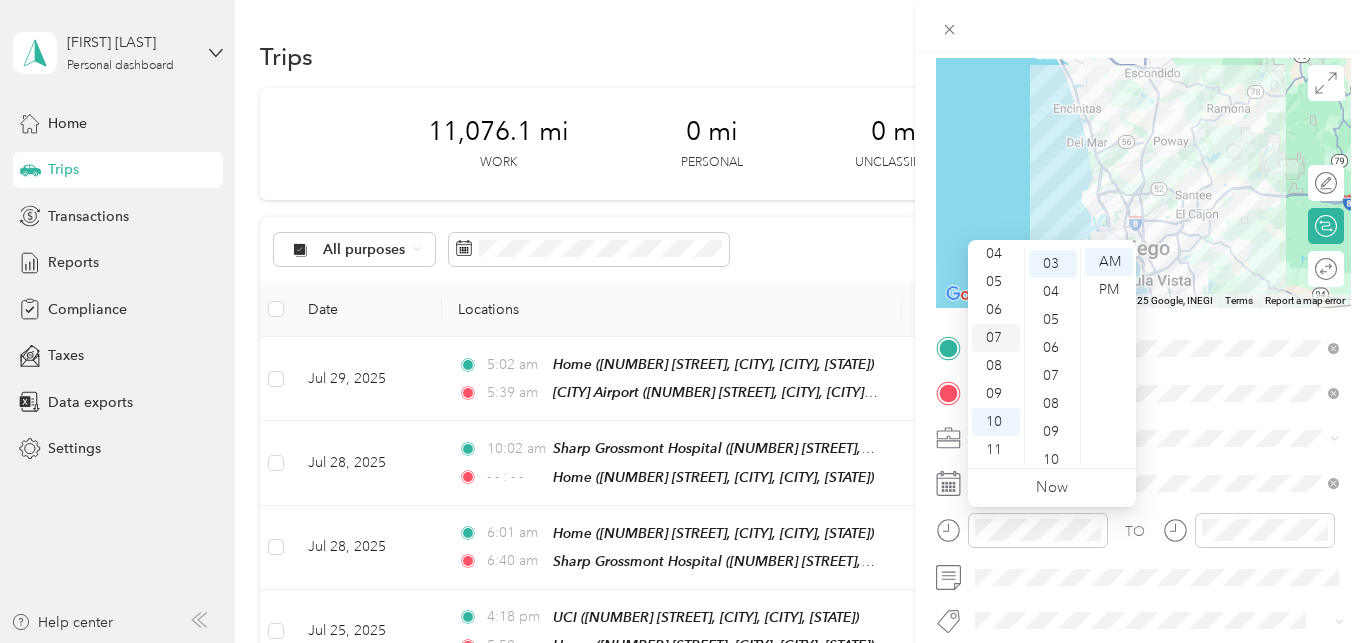 click on "07" at bounding box center (996, 338) 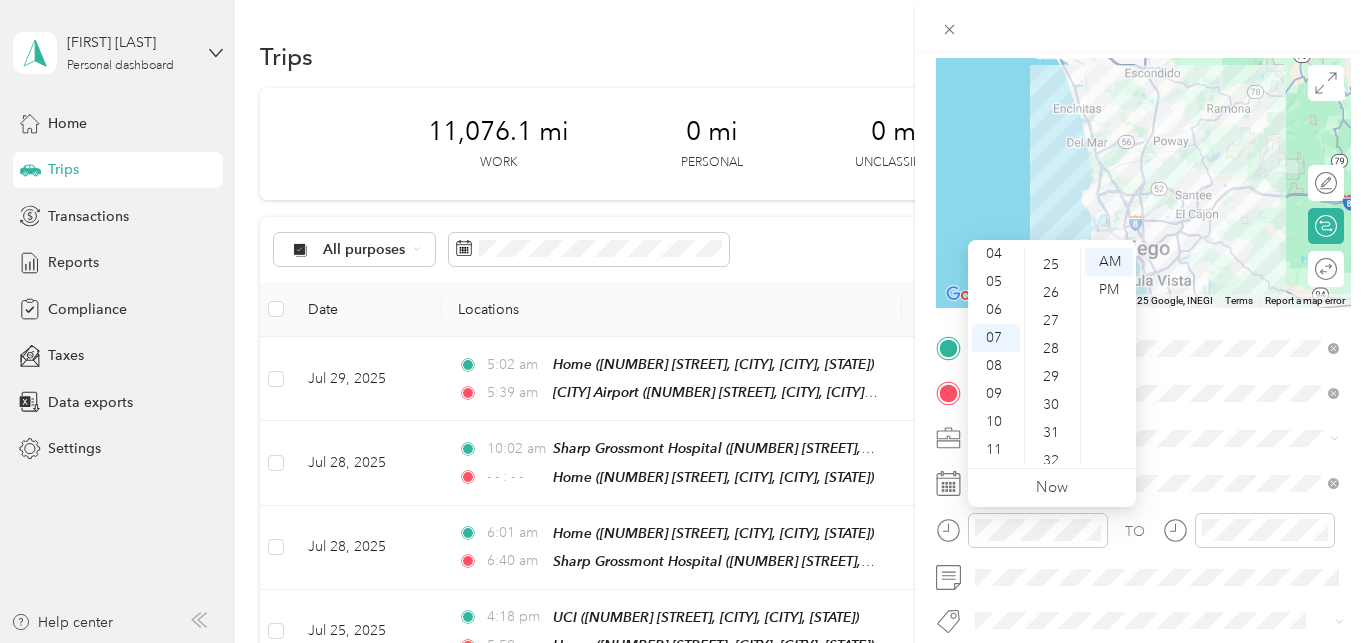 scroll, scrollTop: 1429, scrollLeft: 0, axis: vertical 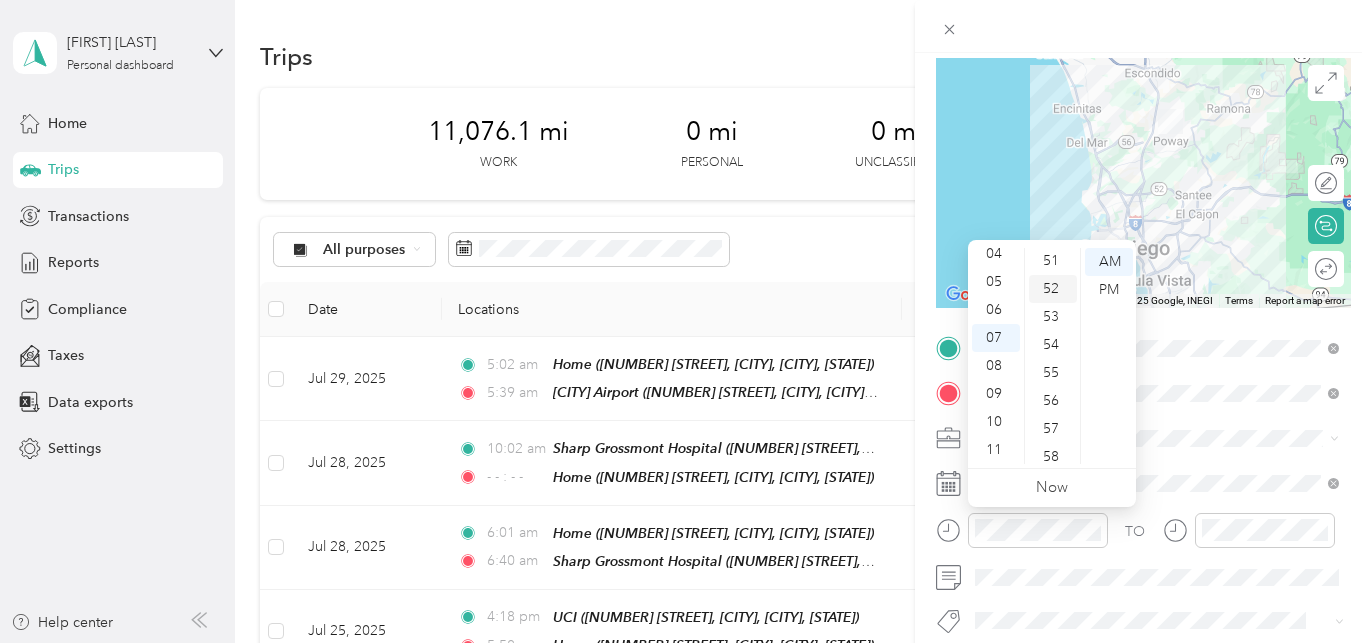 click on "52" at bounding box center [1053, 289] 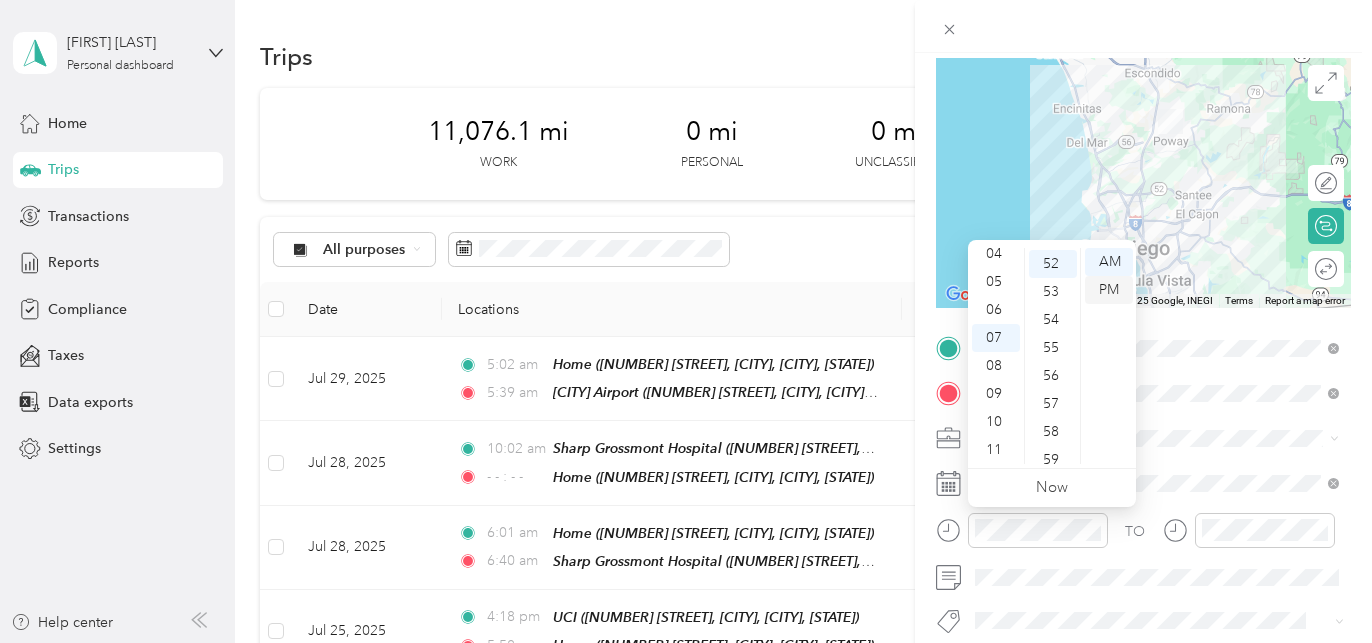 click on "PM" at bounding box center [1109, 290] 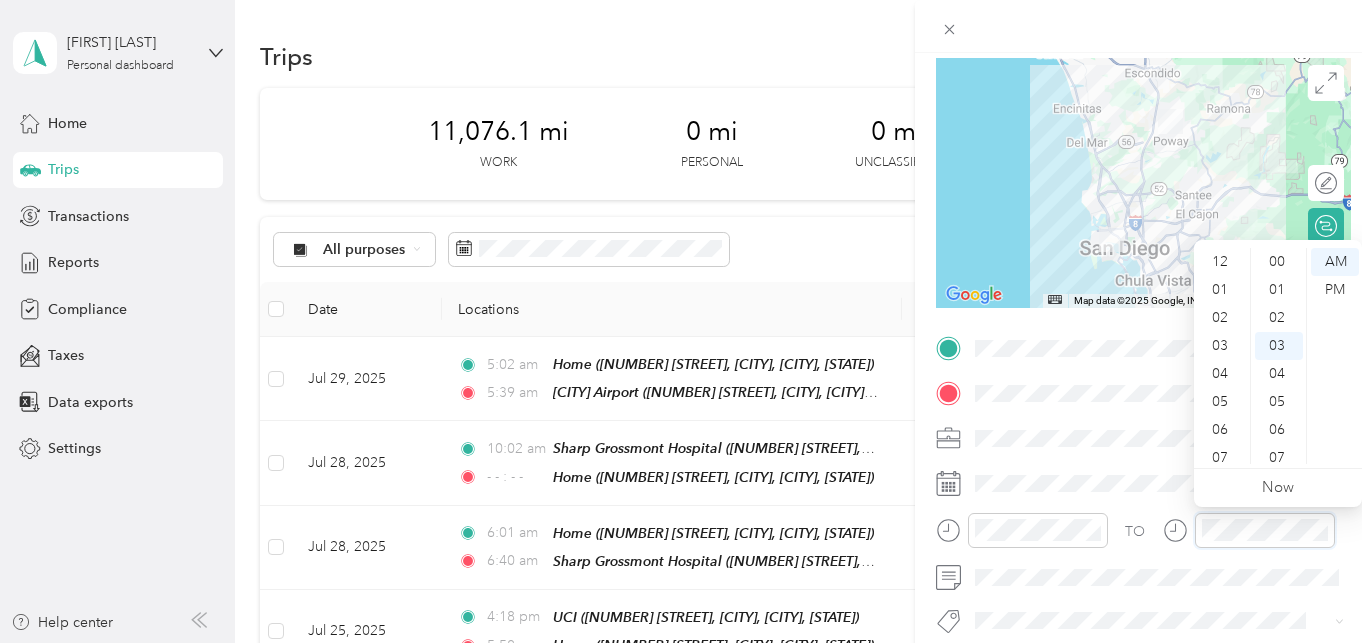 scroll, scrollTop: 120, scrollLeft: 0, axis: vertical 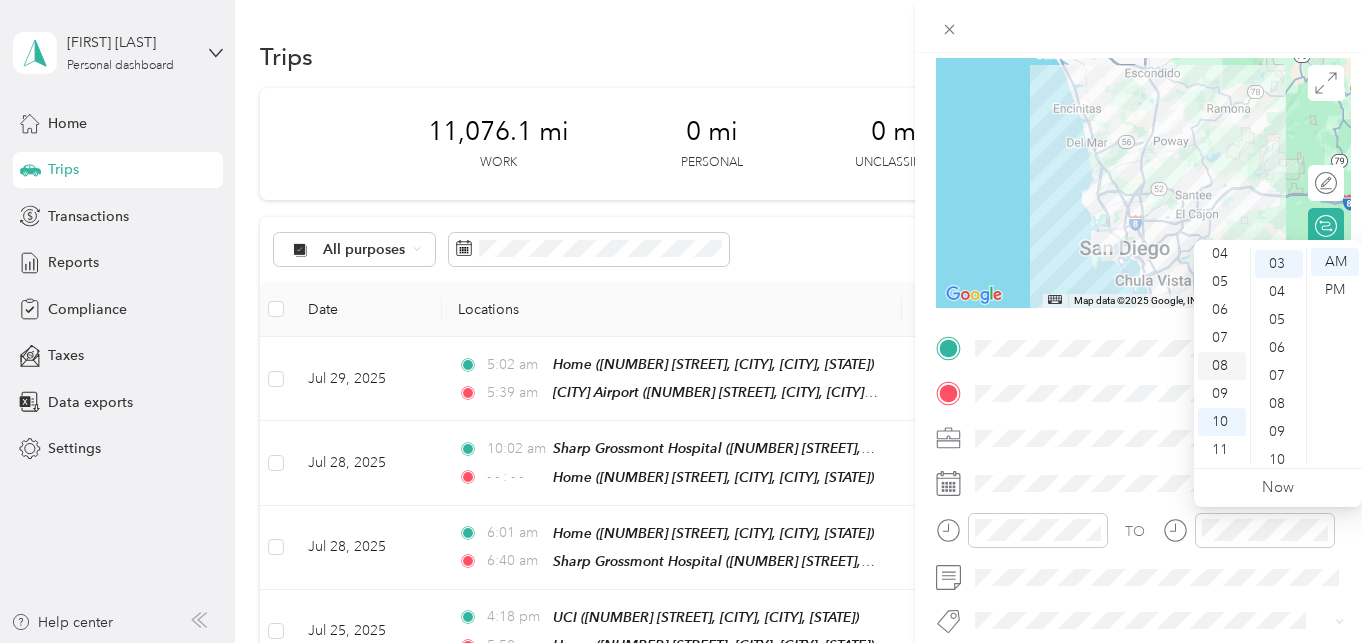 click on "08" at bounding box center (1222, 366) 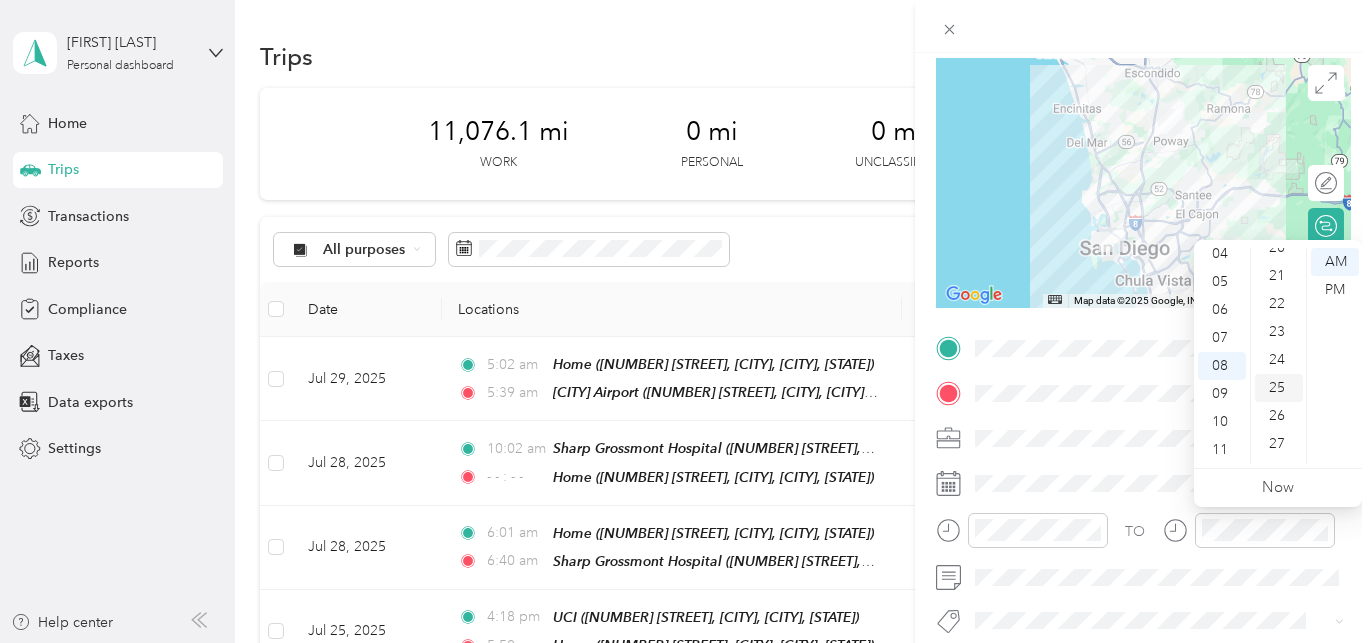 click on "25" at bounding box center [1279, 388] 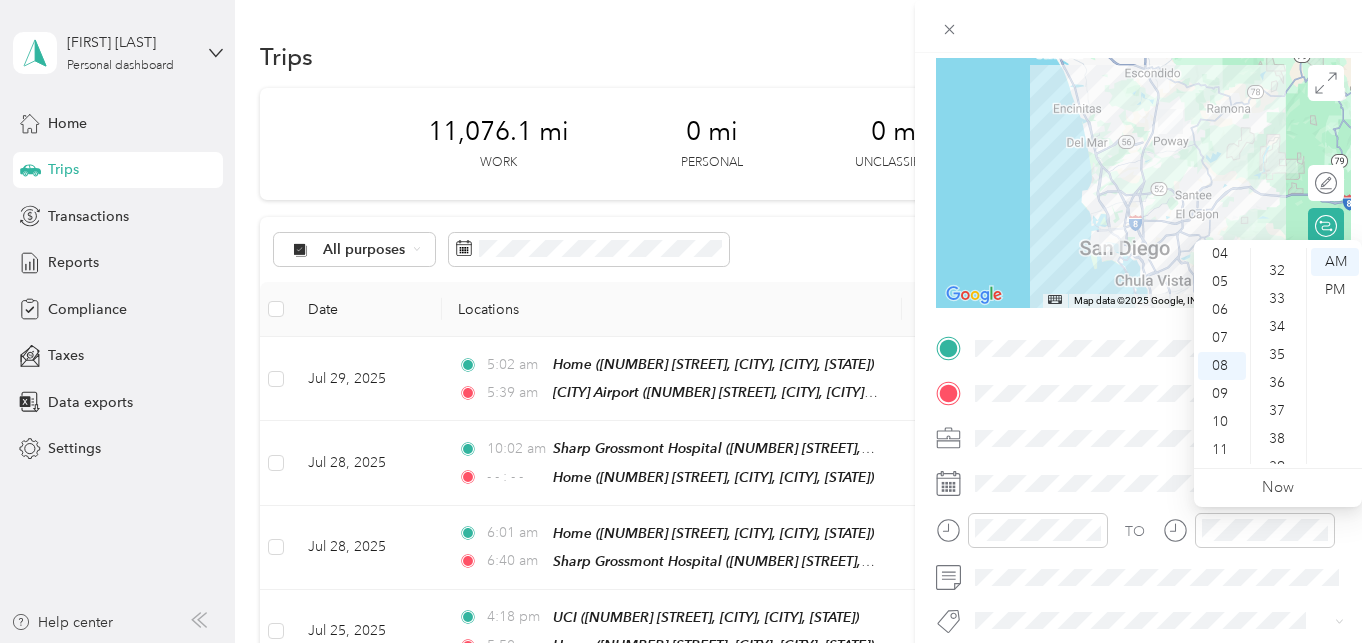 scroll, scrollTop: 915, scrollLeft: 0, axis: vertical 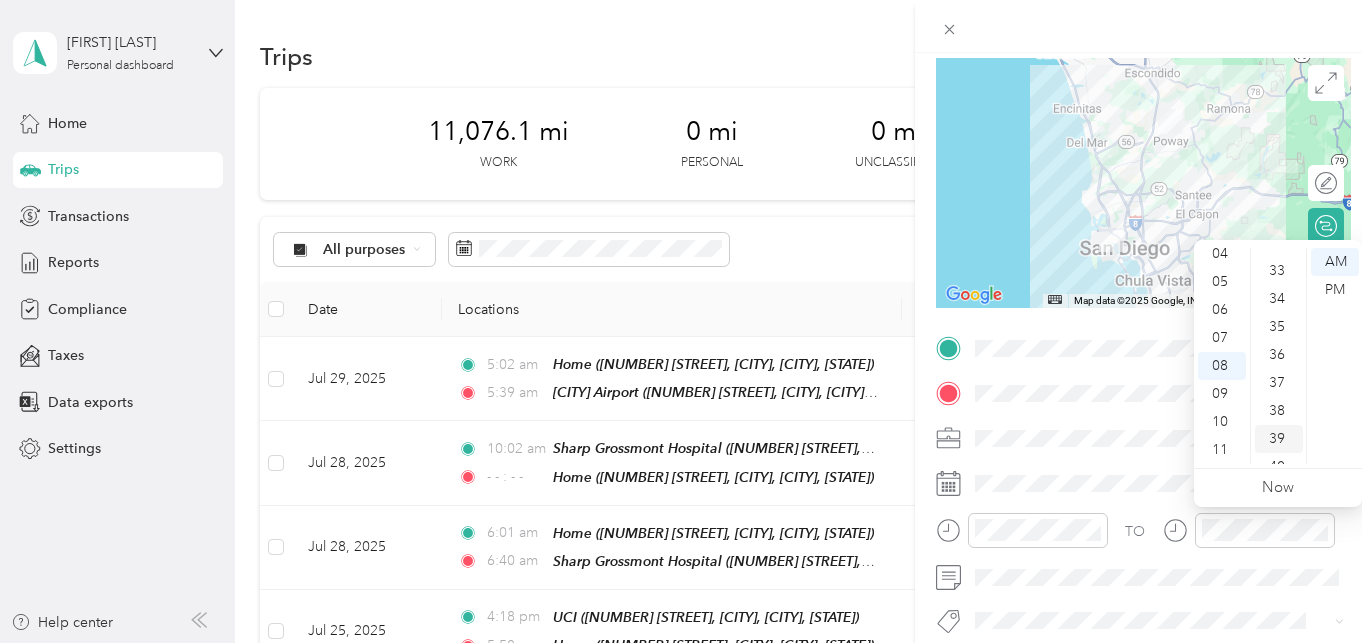 click on "39" at bounding box center [1279, 439] 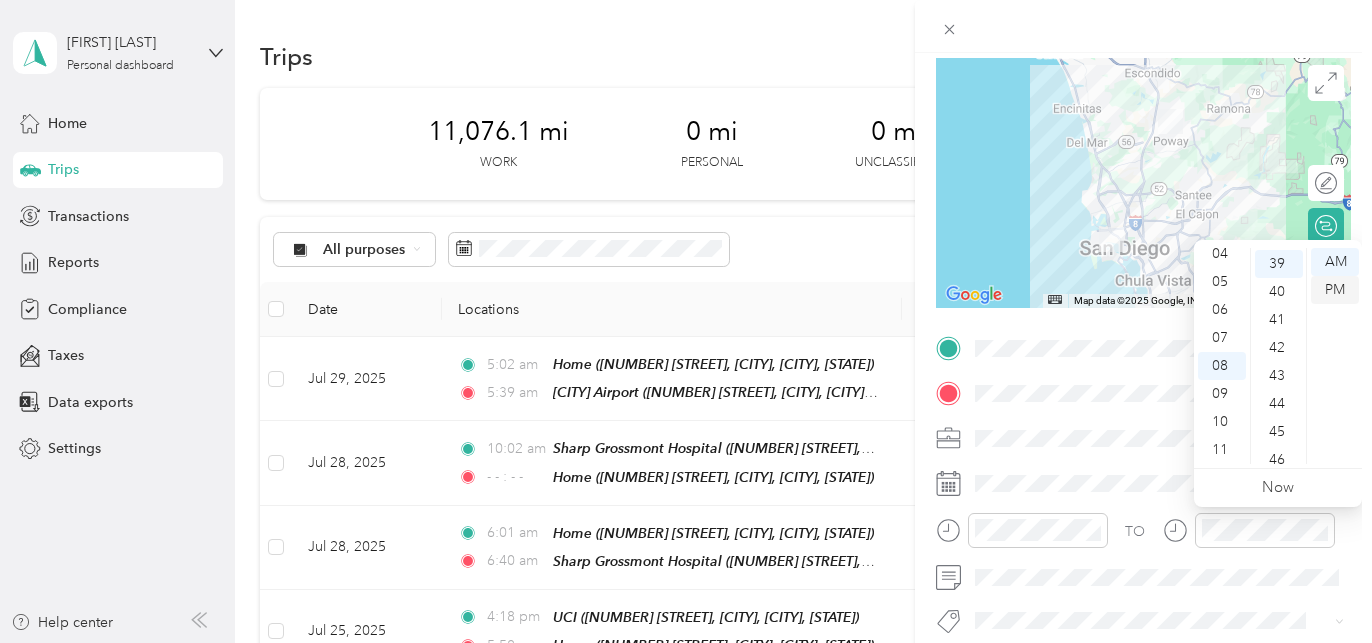 click on "PM" at bounding box center (1335, 290) 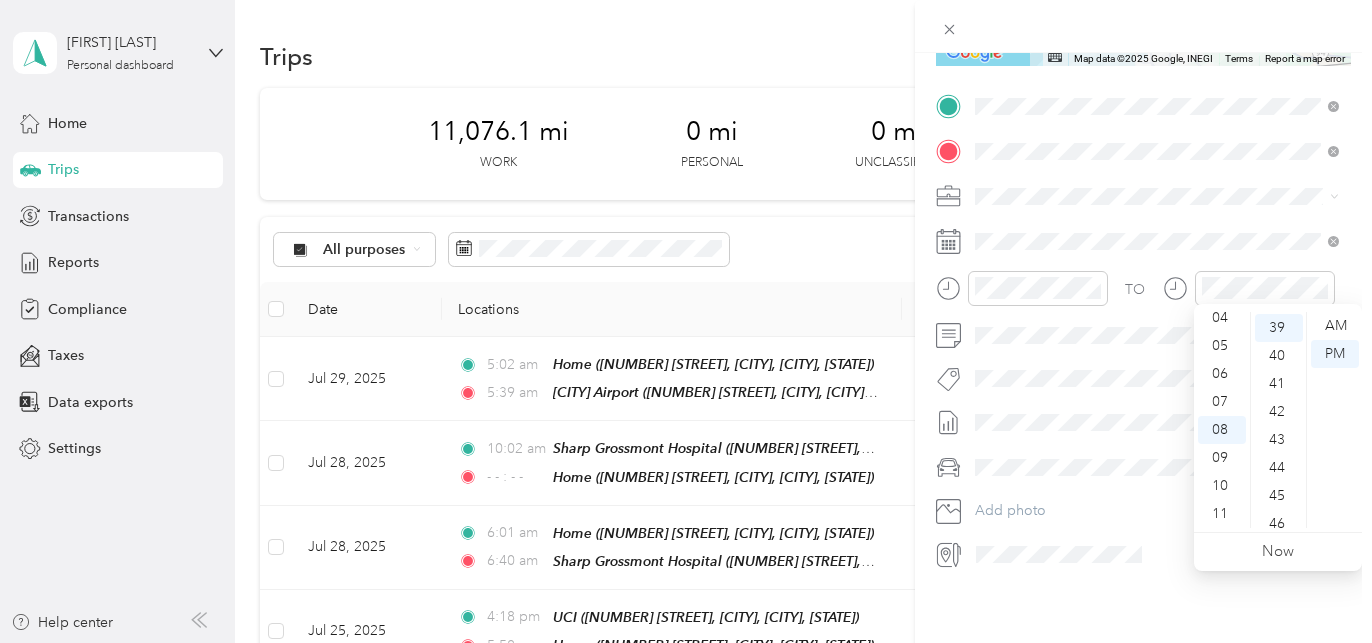 scroll, scrollTop: 392, scrollLeft: 0, axis: vertical 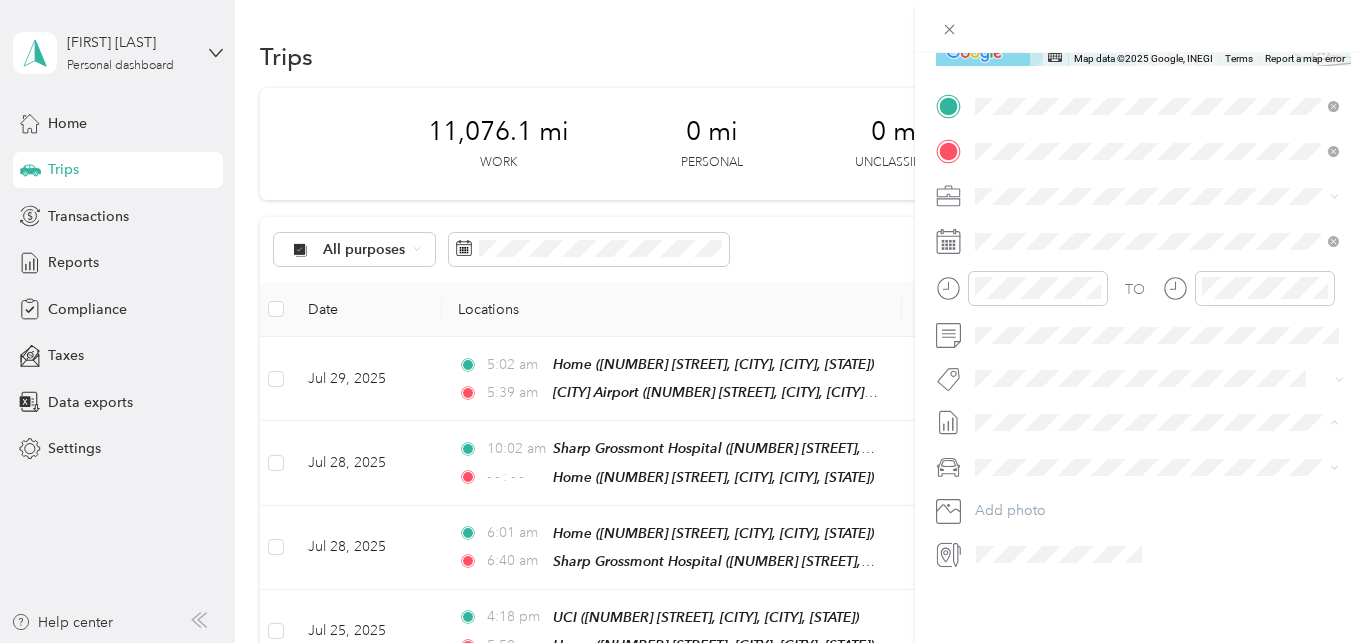 click on "New Trip Save This trip cannot be edited because it is either under review, approved, or paid. Contact your Team Manager to edit it. Miles ← Move left → Move right ↑ Move up ↓ Move down + Zoom in - Zoom out Home Jump left by 75% End Jump right by 75% Page Up Jump up by 75% Page Down Jump down by 75% Map Data Map data ©2025 Google, INEGI Map data ©2025 Google, INEGI 20 km  Click to toggle between metric and imperial units Terms Report a map error Edit route Calculate route Round trip TO Add photo" at bounding box center (1143, 374) 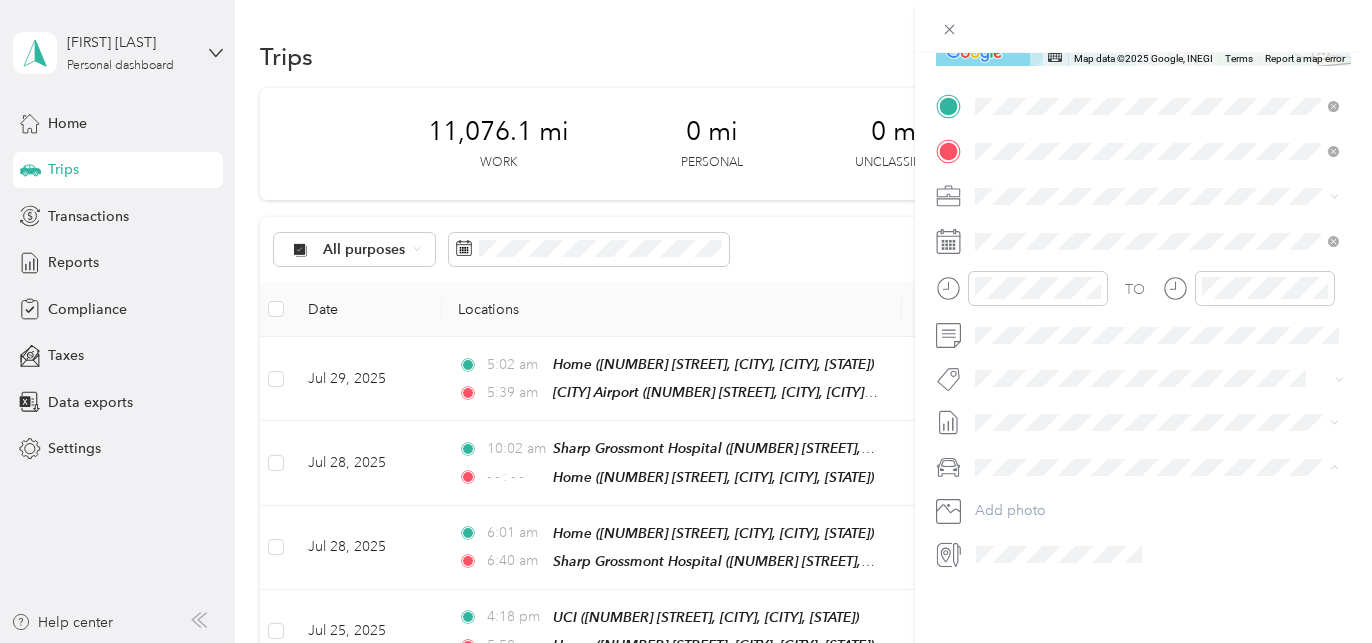 click on "Lexus GS 200t" at bounding box center (1027, 497) 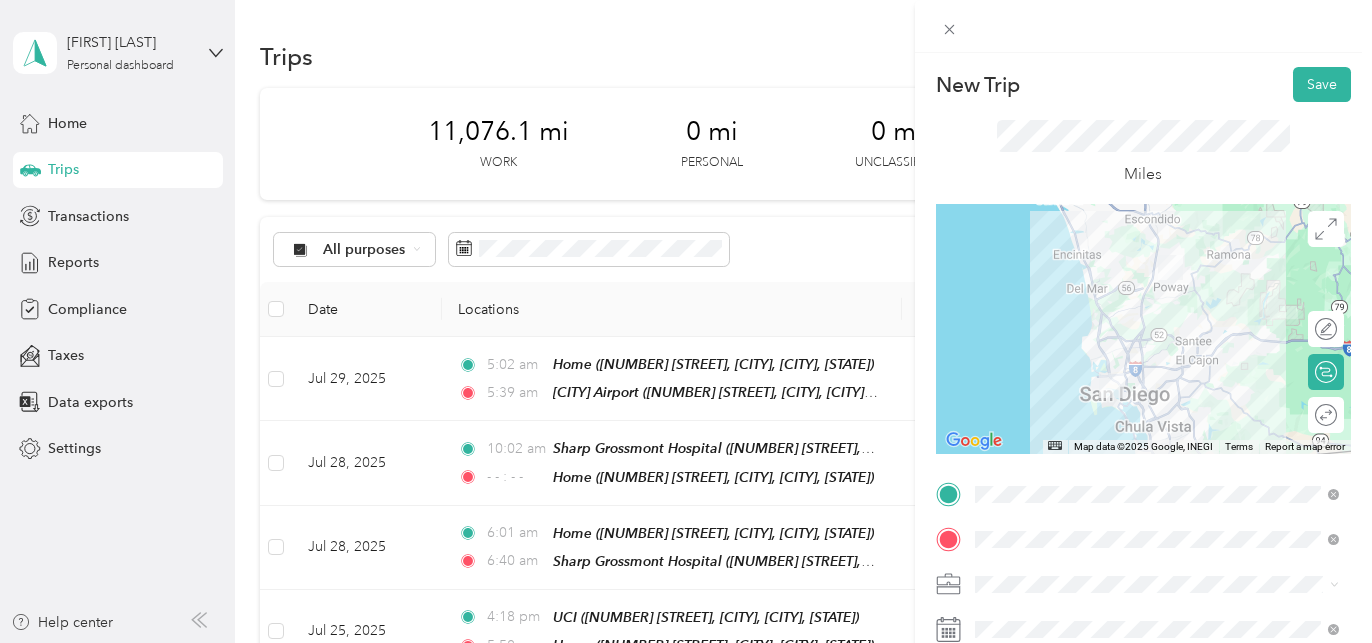scroll, scrollTop: 0, scrollLeft: 0, axis: both 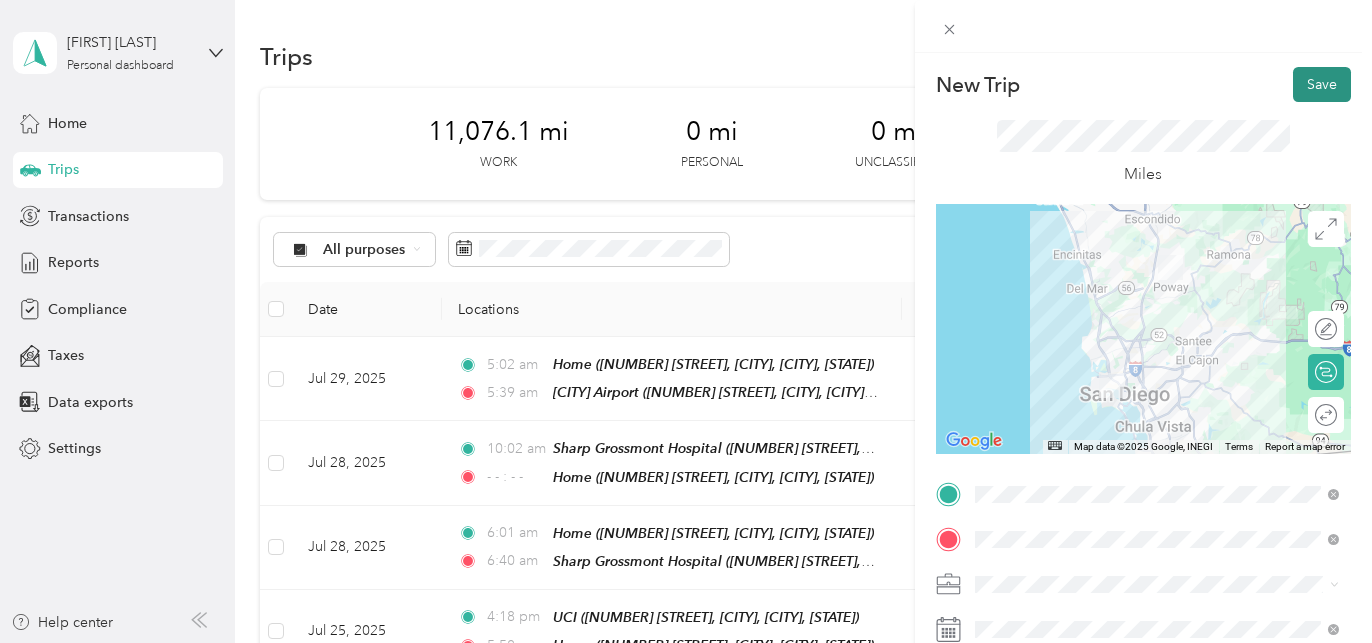 click on "Save" at bounding box center [1322, 84] 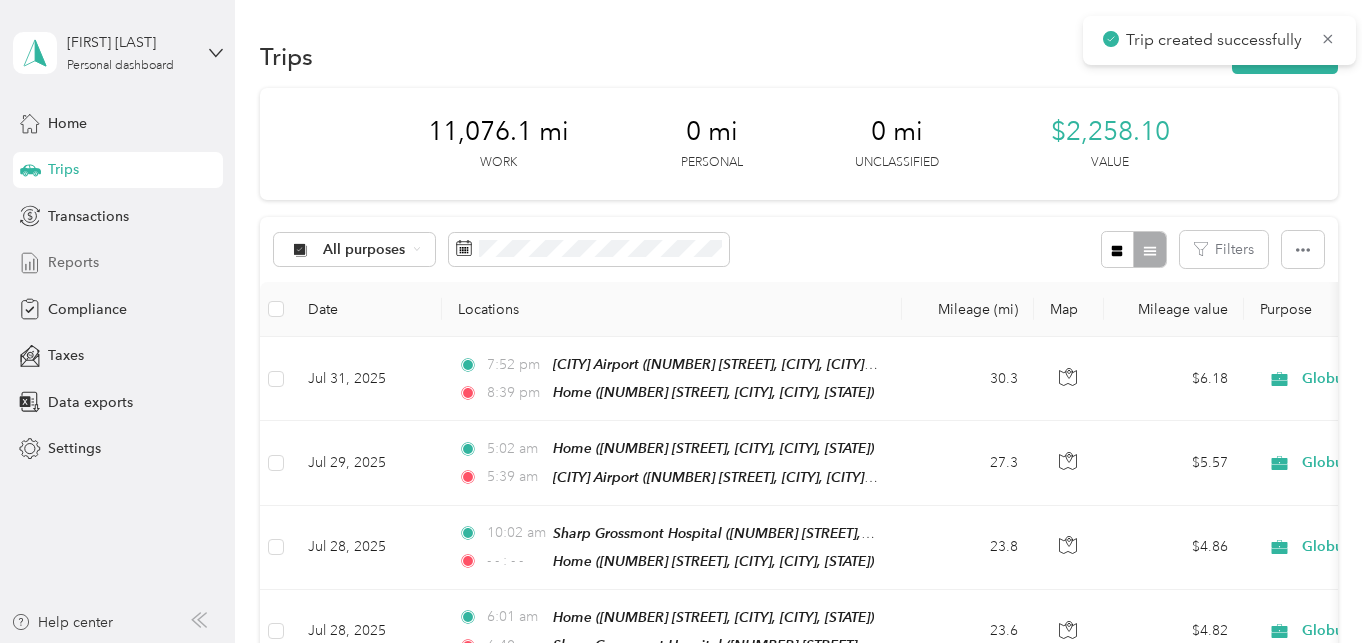 click on "Reports" at bounding box center (73, 262) 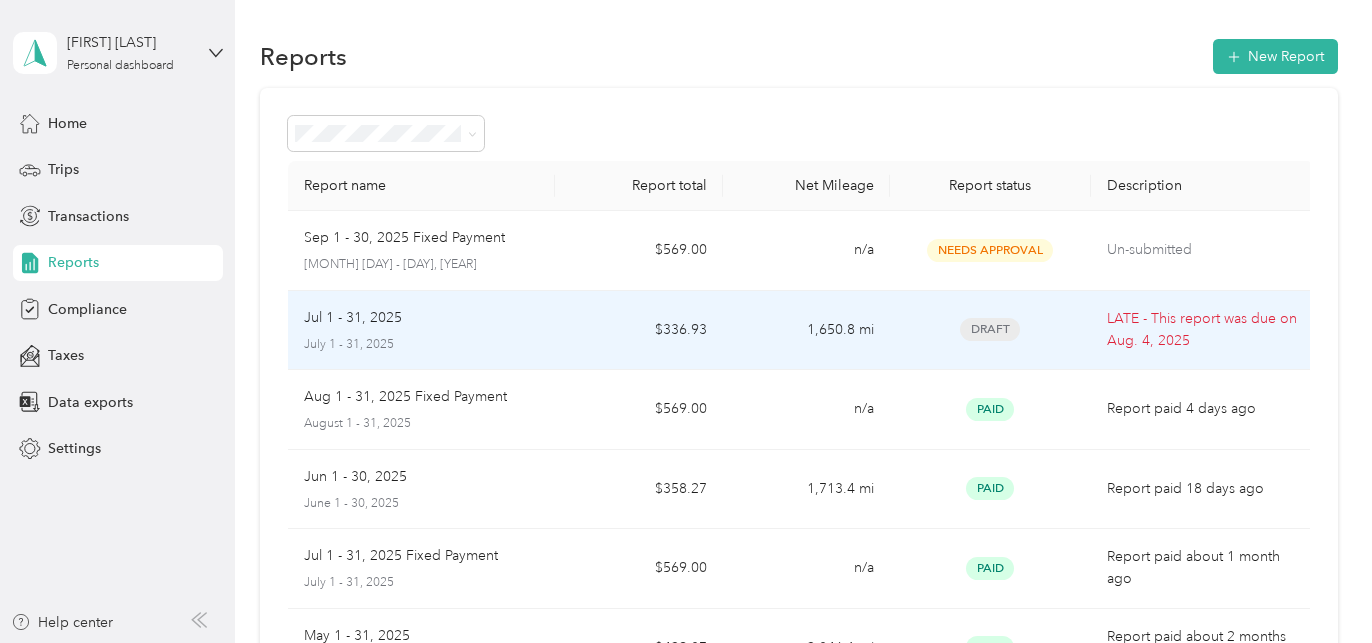 click on "July 1 - 31, 2025" at bounding box center [422, 345] 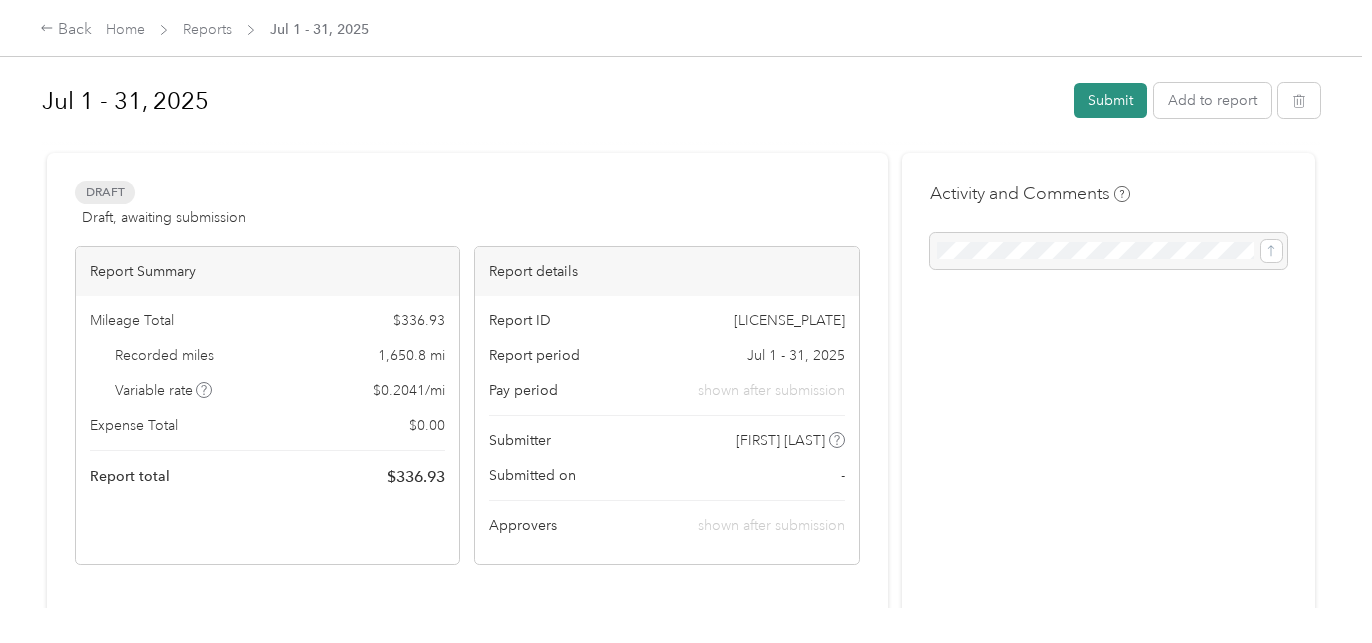 click on "Submit" at bounding box center (1110, 100) 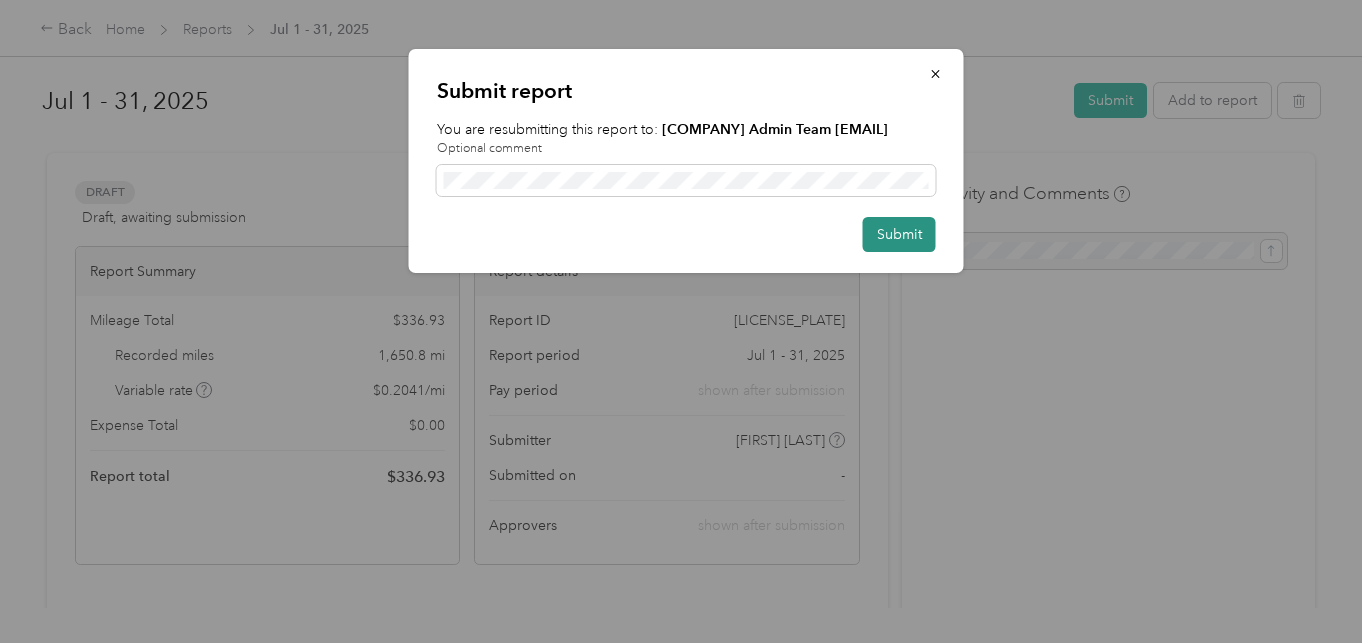 click on "Submit" at bounding box center [899, 234] 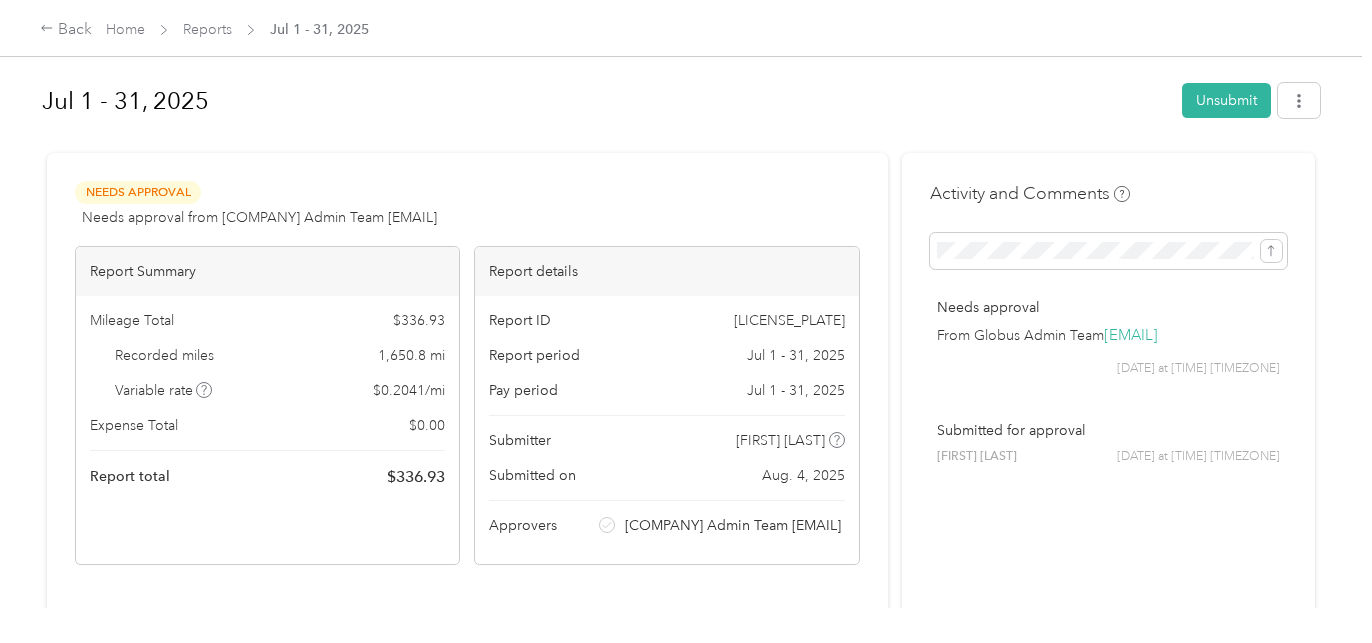 scroll, scrollTop: 0, scrollLeft: 0, axis: both 